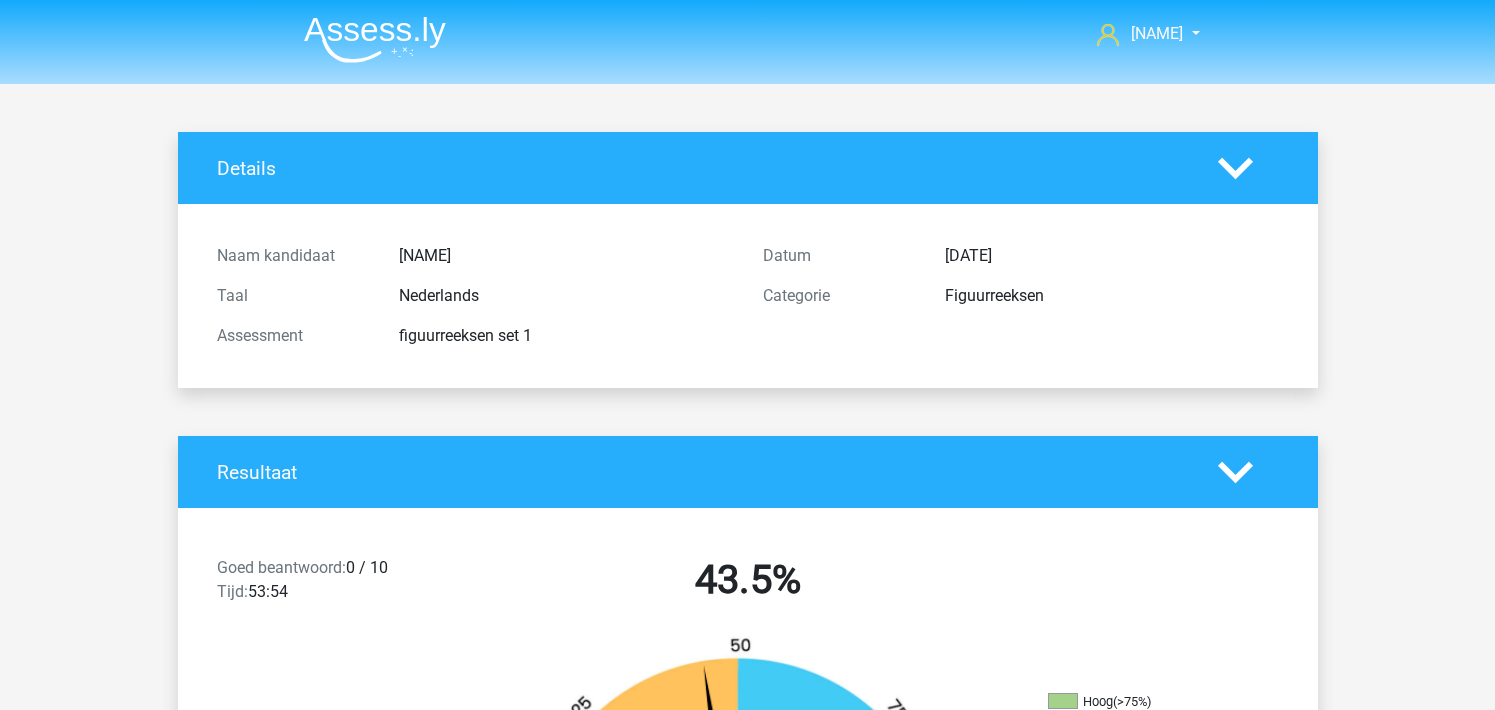 scroll, scrollTop: 0, scrollLeft: 0, axis: both 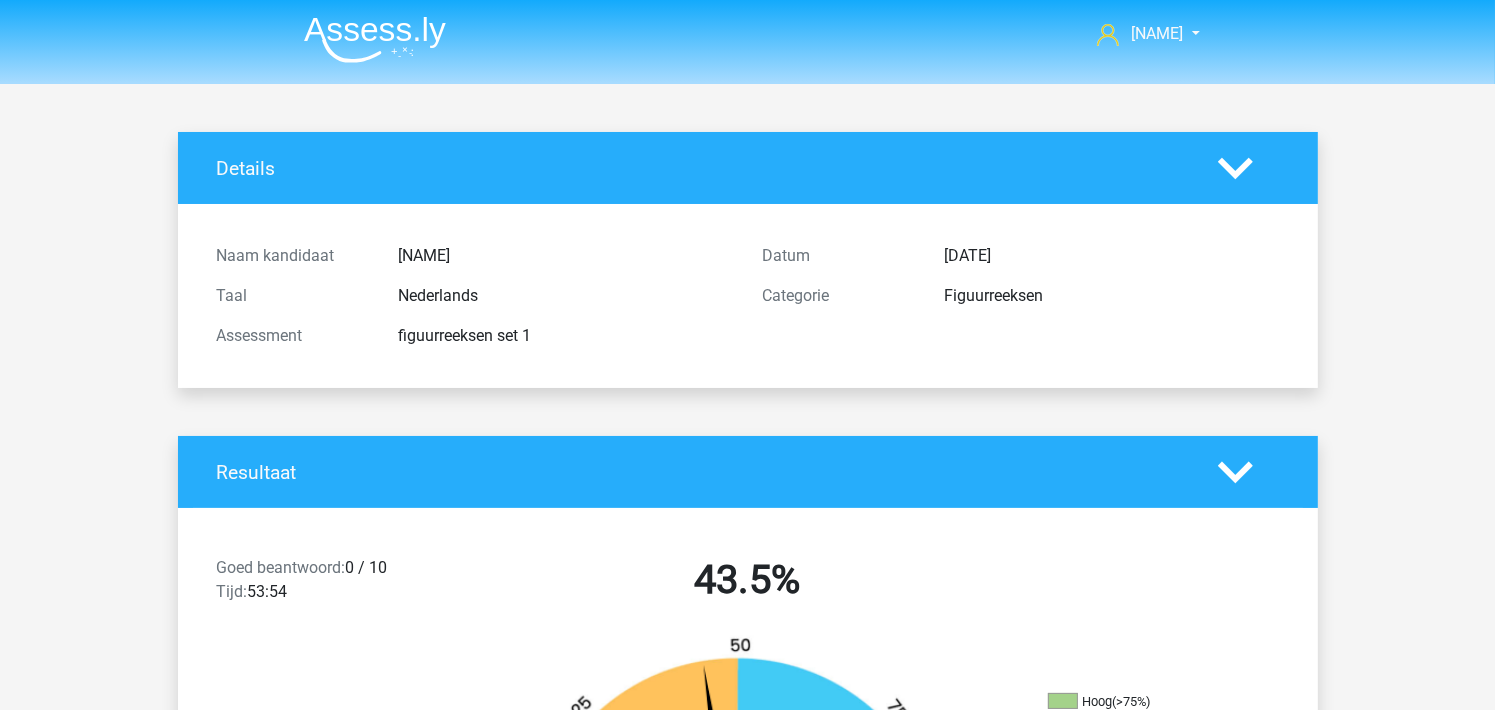 click 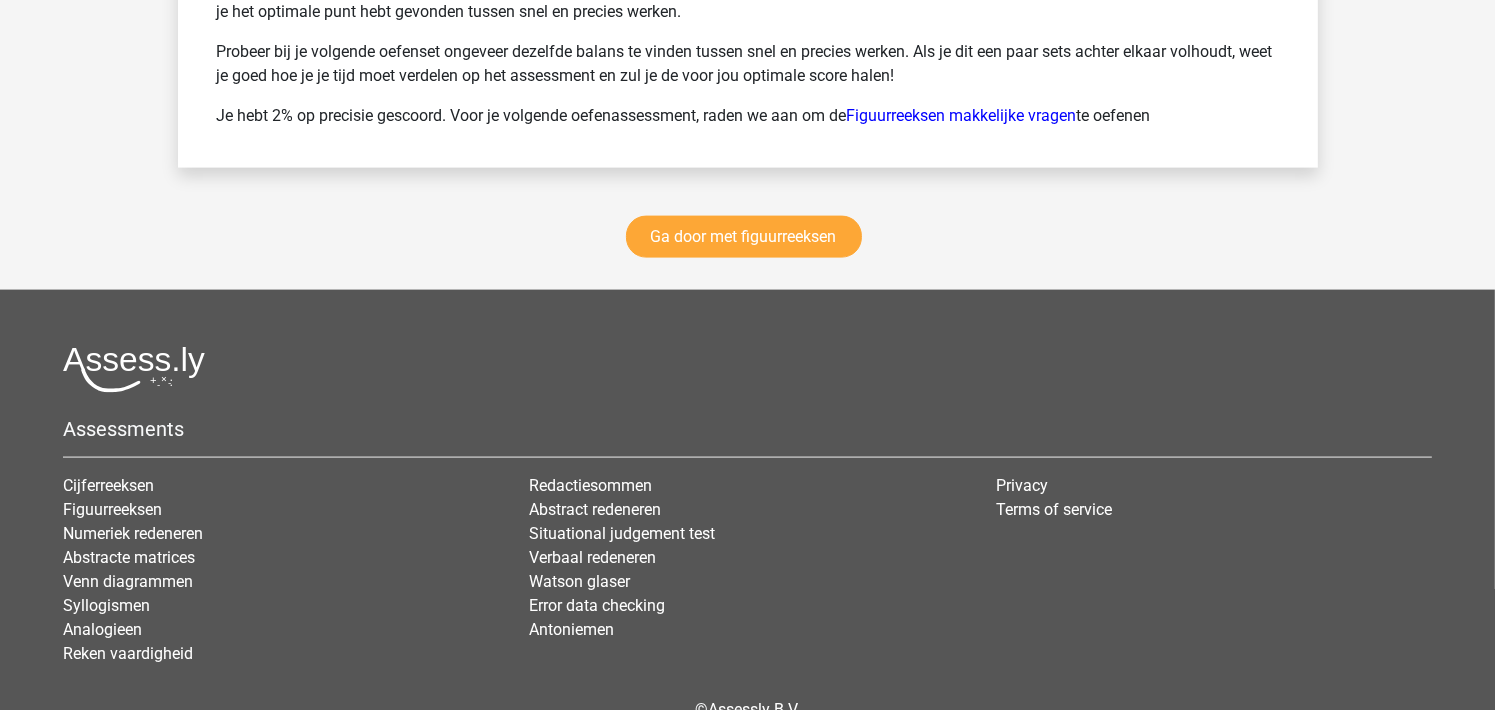 scroll, scrollTop: 2814, scrollLeft: 0, axis: vertical 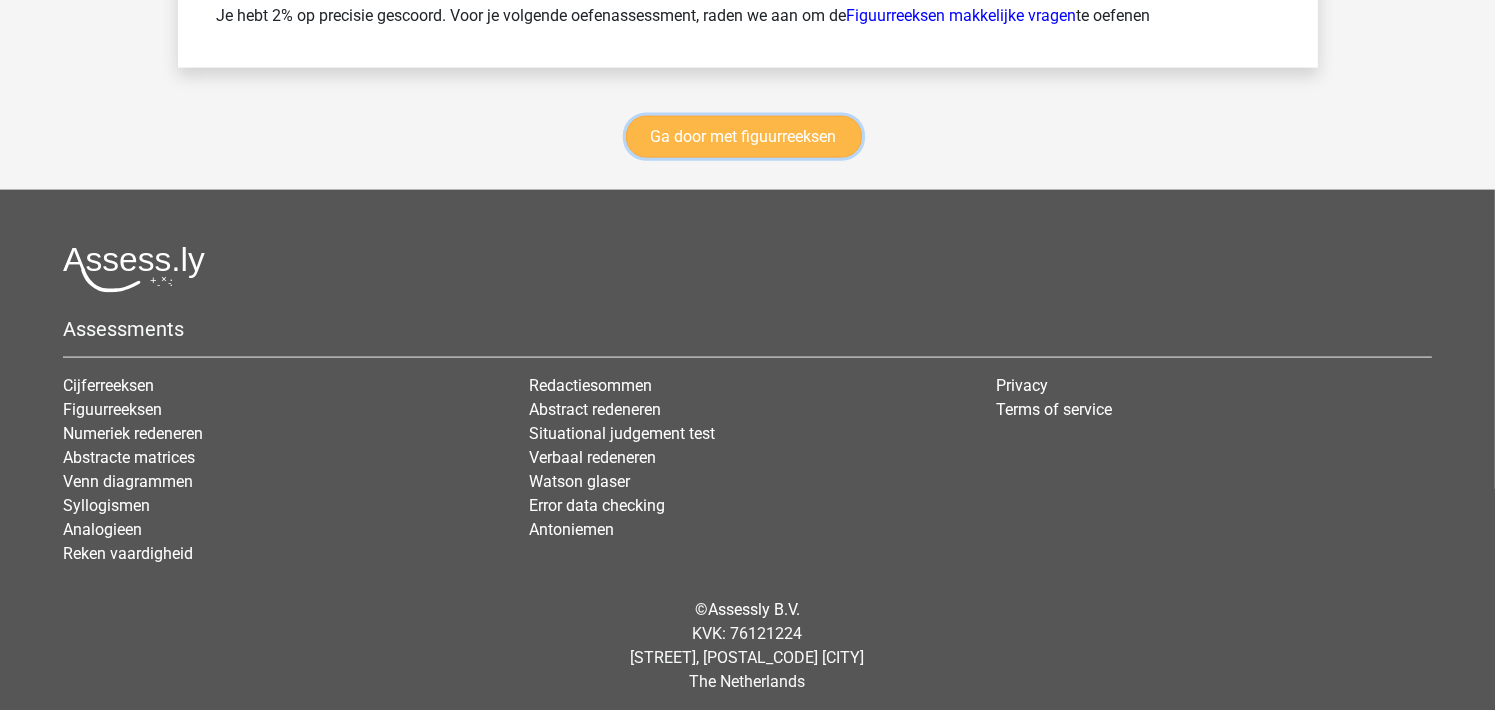 click on "Ga door met figuurreeksen" at bounding box center (744, 137) 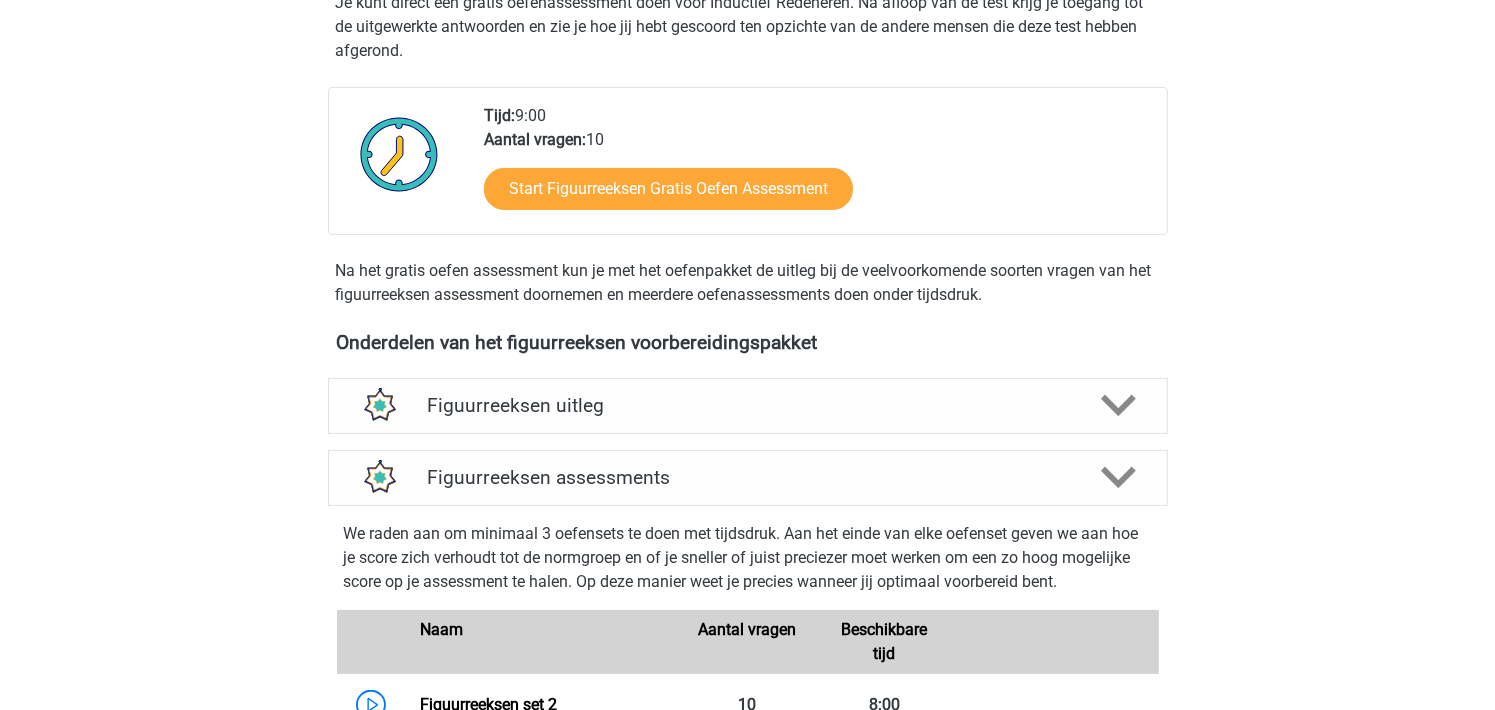 scroll, scrollTop: 801, scrollLeft: 0, axis: vertical 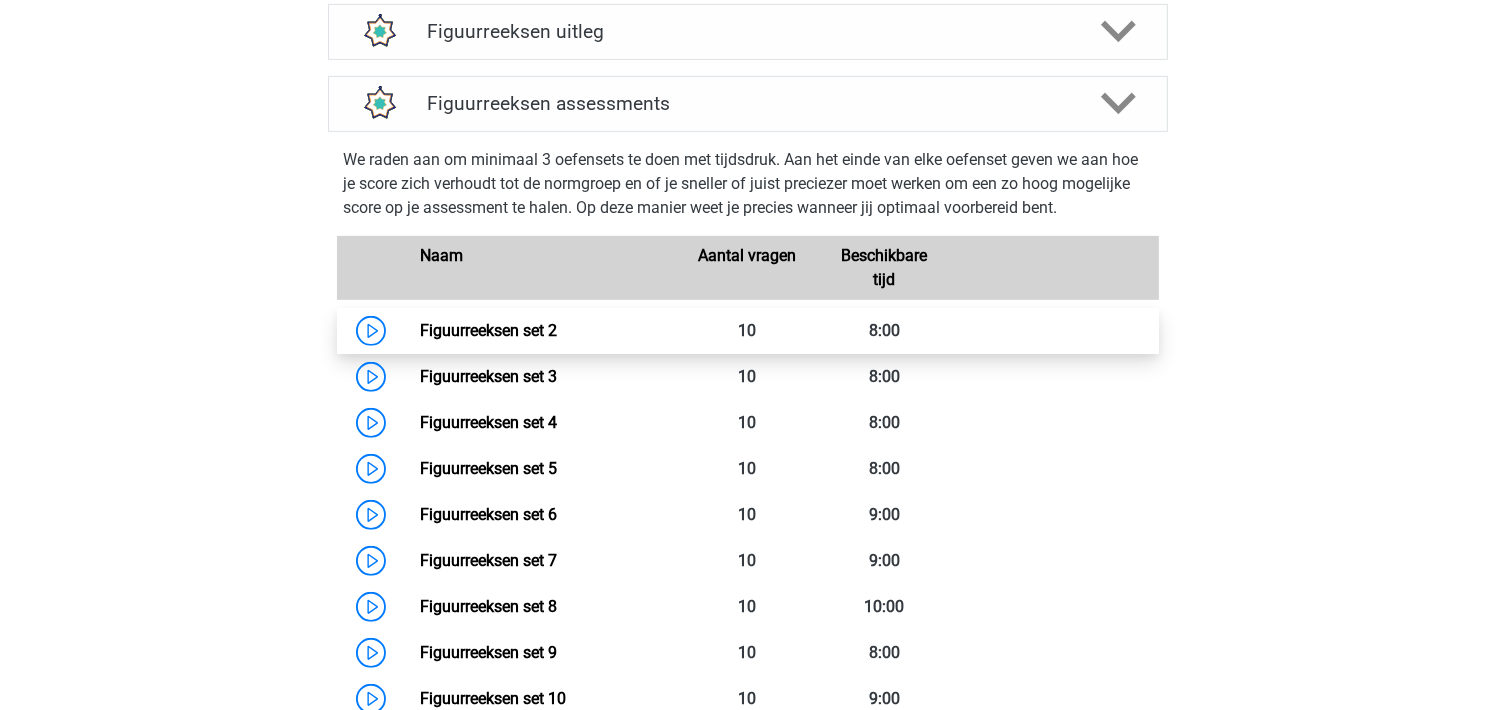 click on "Figuurreeksen
set 2" at bounding box center (488, 330) 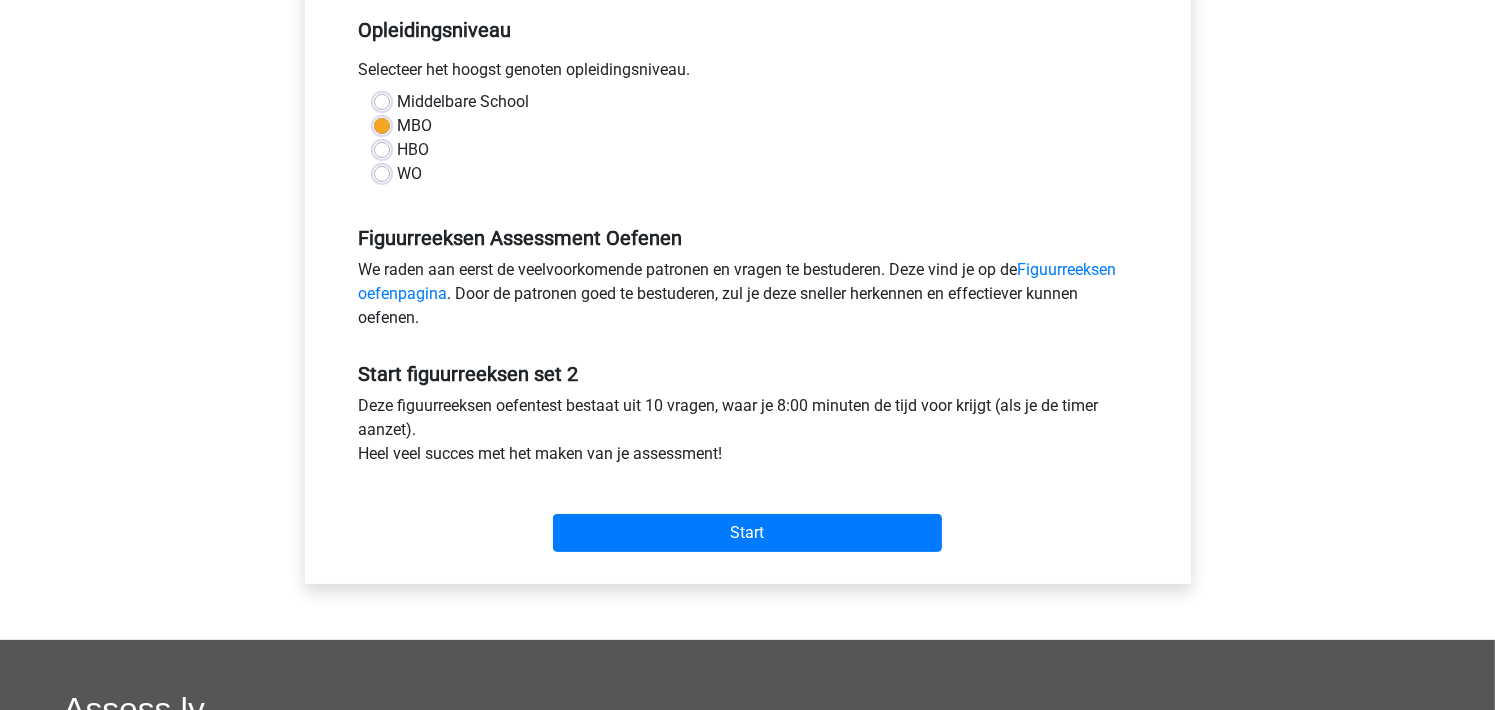 scroll, scrollTop: 466, scrollLeft: 0, axis: vertical 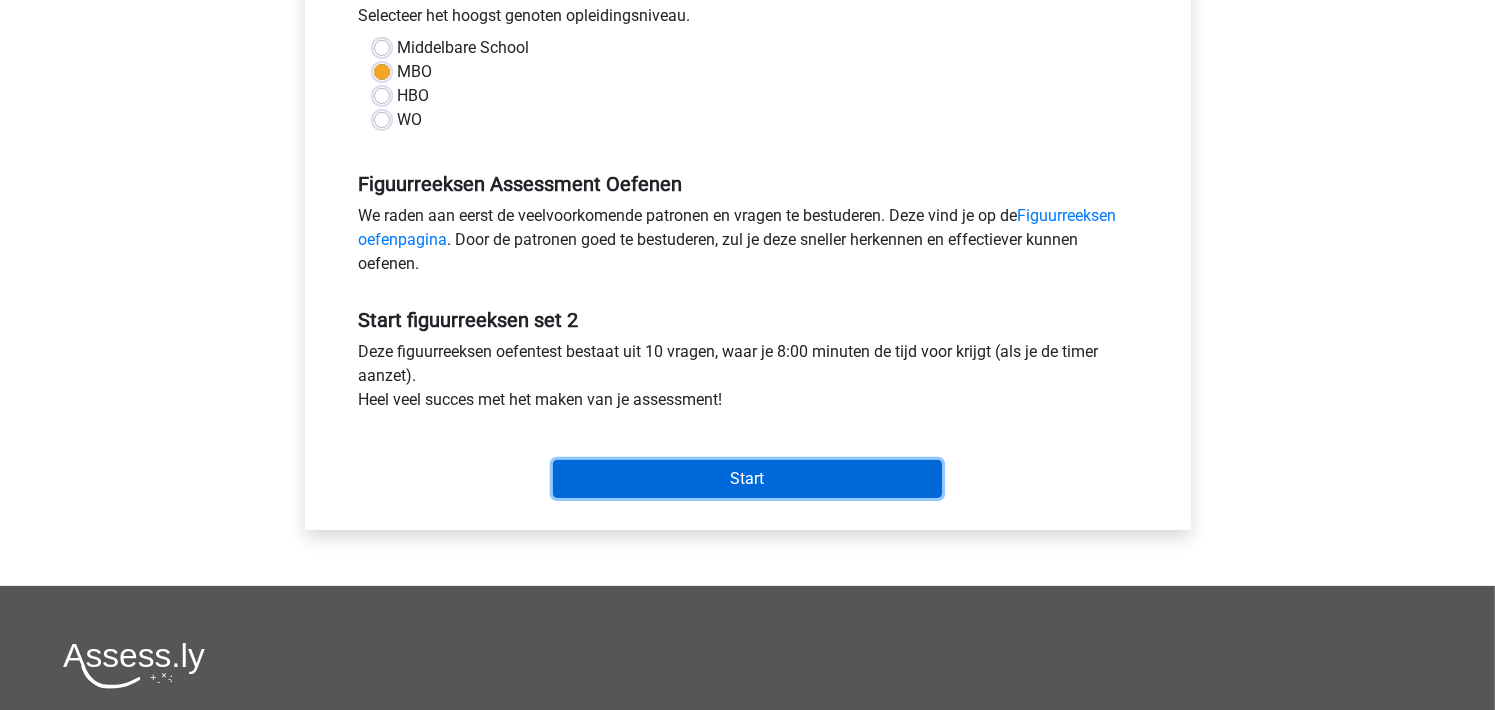 click on "Start" at bounding box center [747, 479] 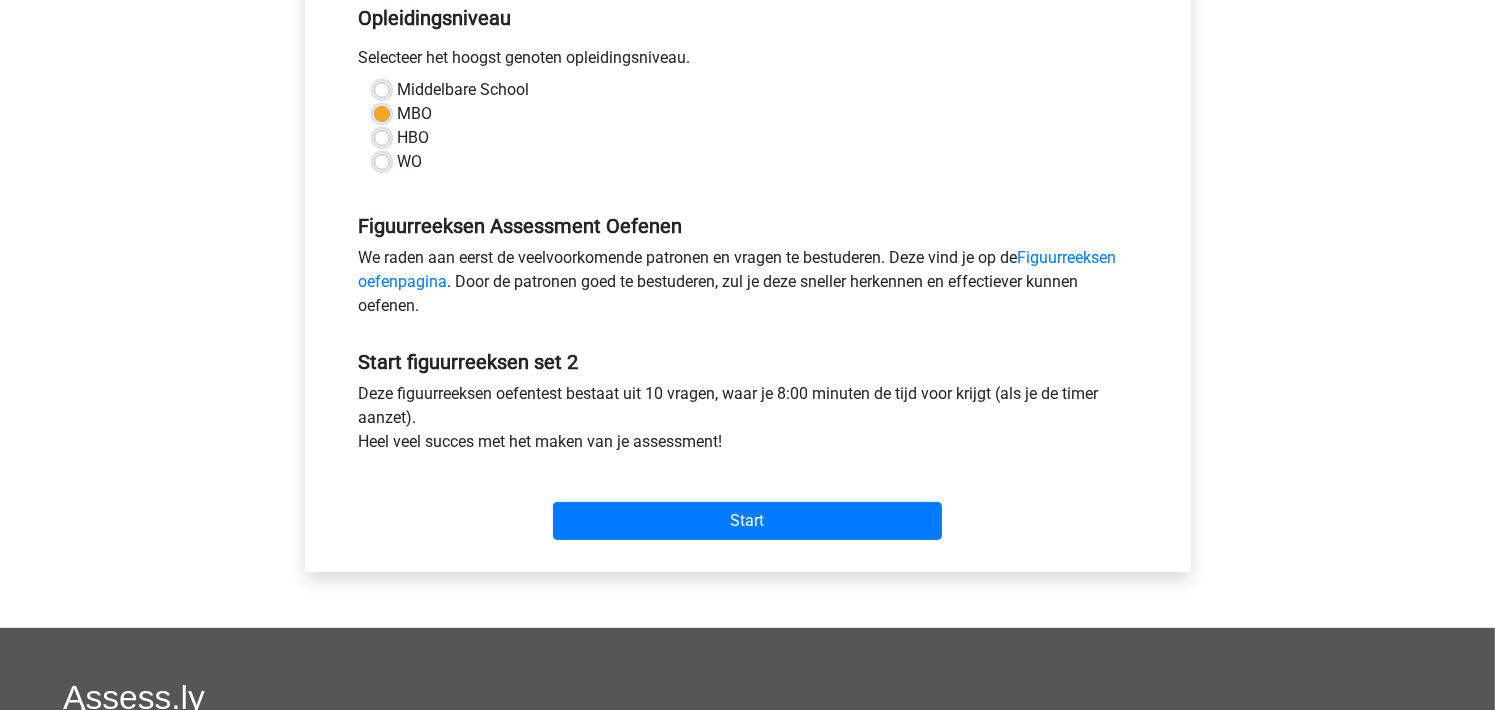 scroll, scrollTop: 400, scrollLeft: 0, axis: vertical 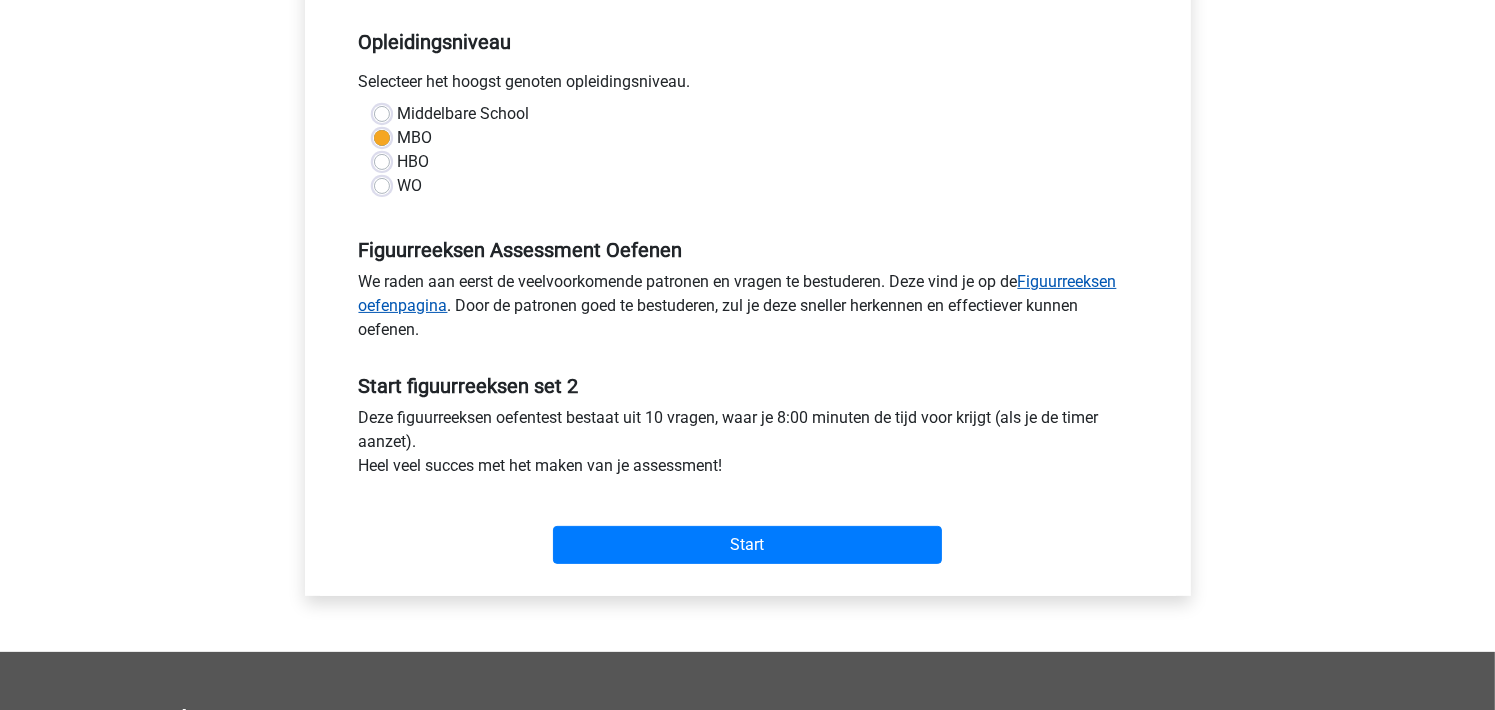 click on "Figuurreeksen
oefenpagina" at bounding box center (738, 293) 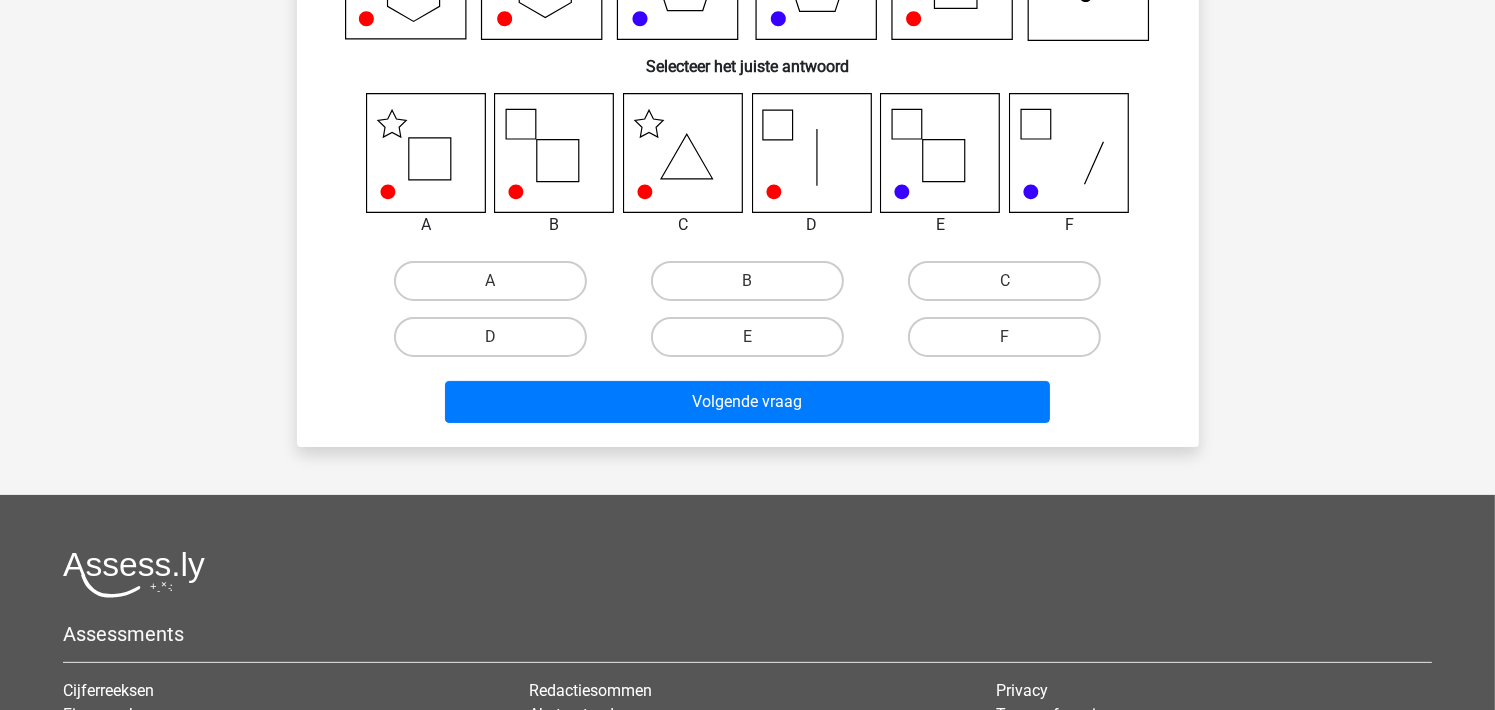 scroll, scrollTop: 0, scrollLeft: 0, axis: both 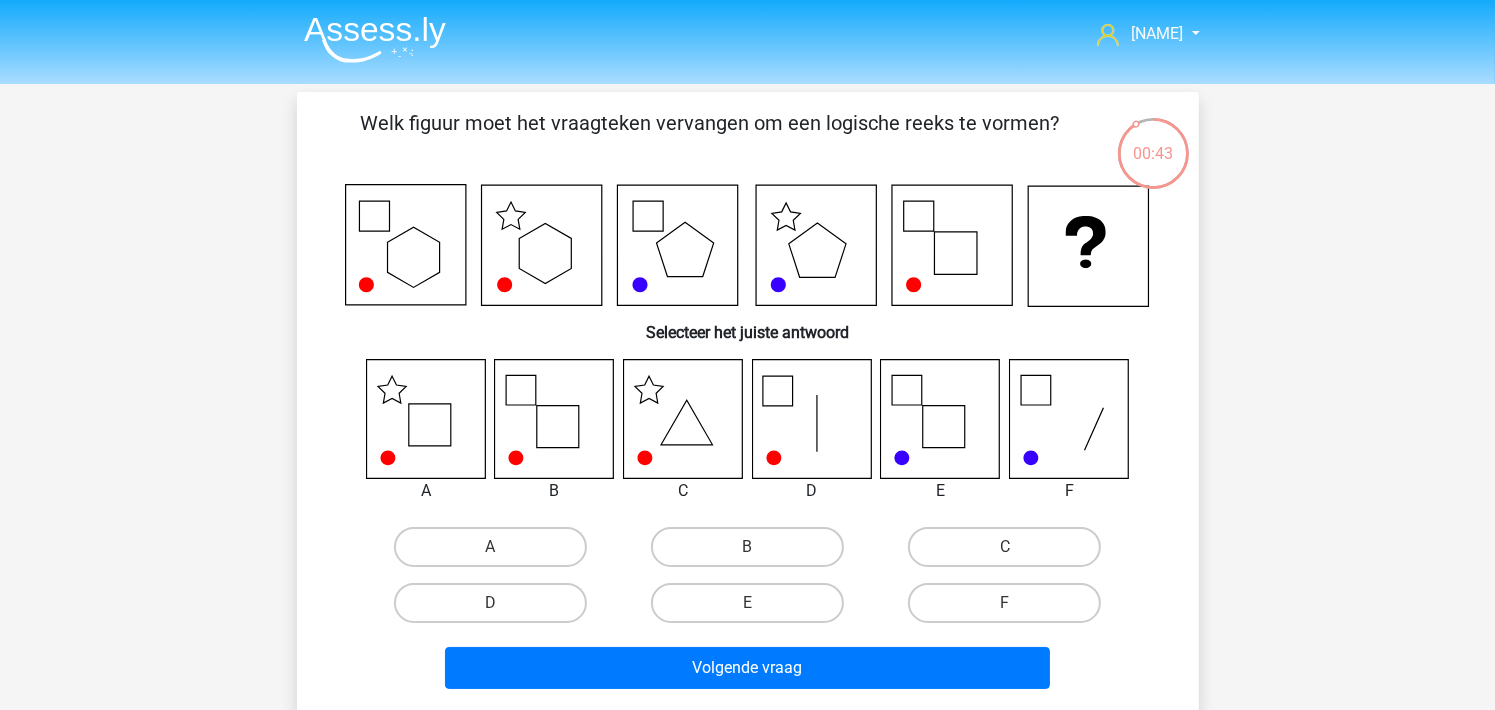 drag, startPoint x: 1506, startPoint y: 15, endPoint x: 951, endPoint y: 49, distance: 556.04047 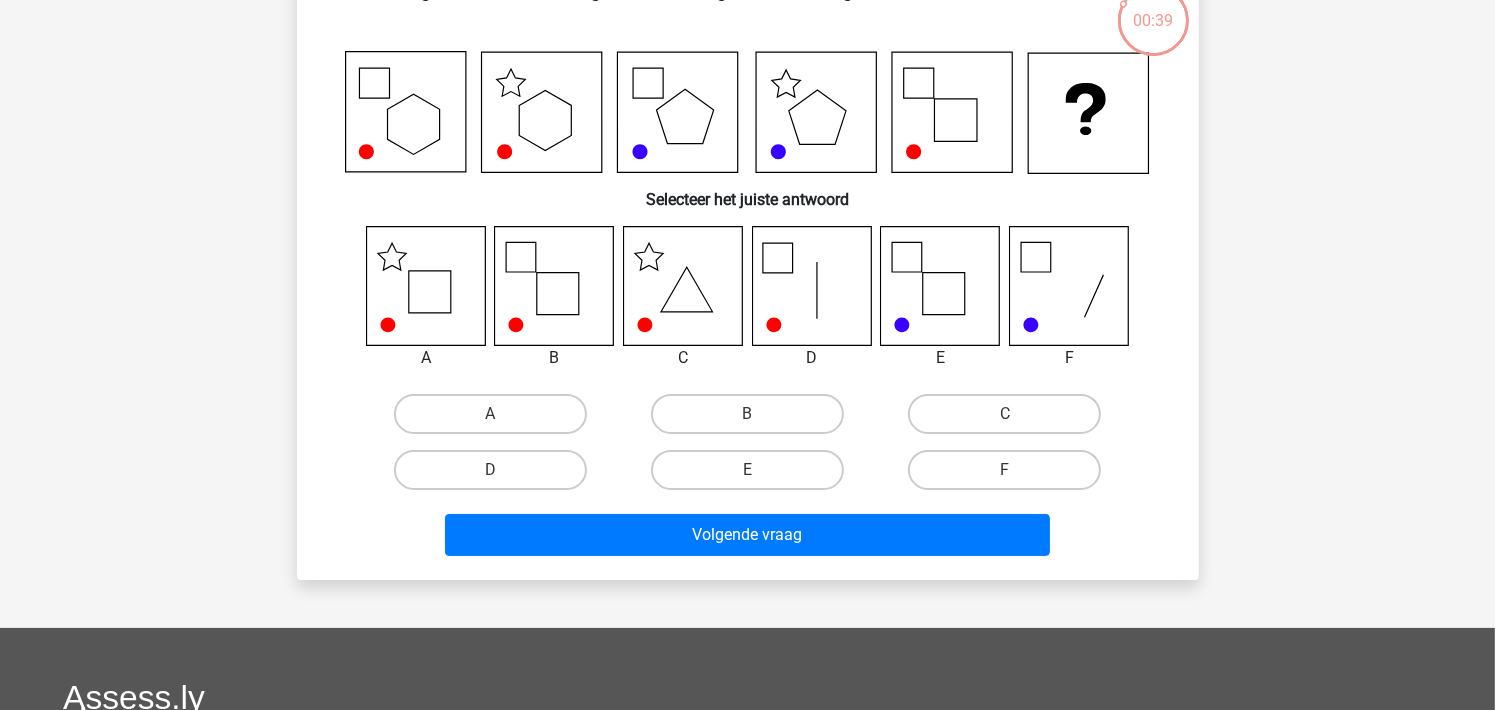 scroll, scrollTop: 0, scrollLeft: 0, axis: both 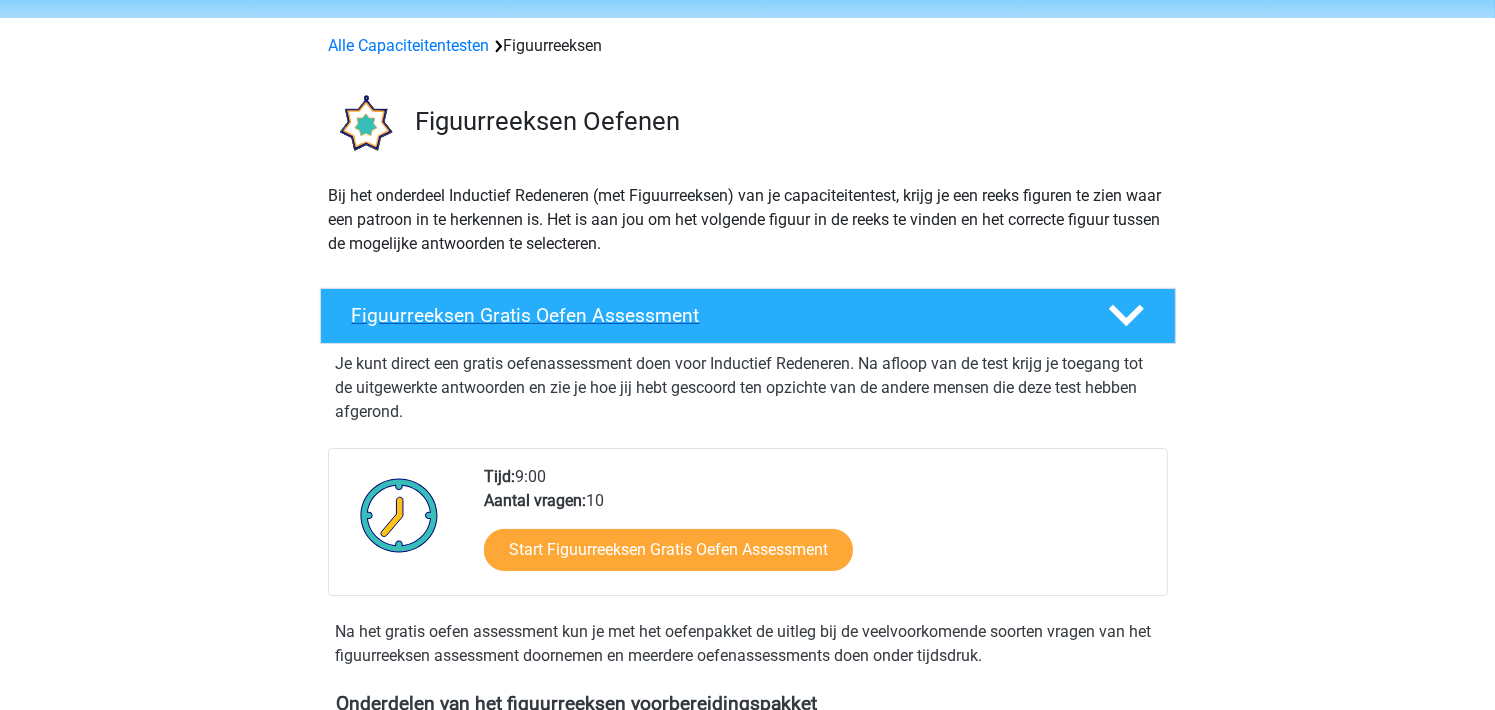 click on "Figuurreeksen
Gratis Oefen Assessment" at bounding box center [714, 315] 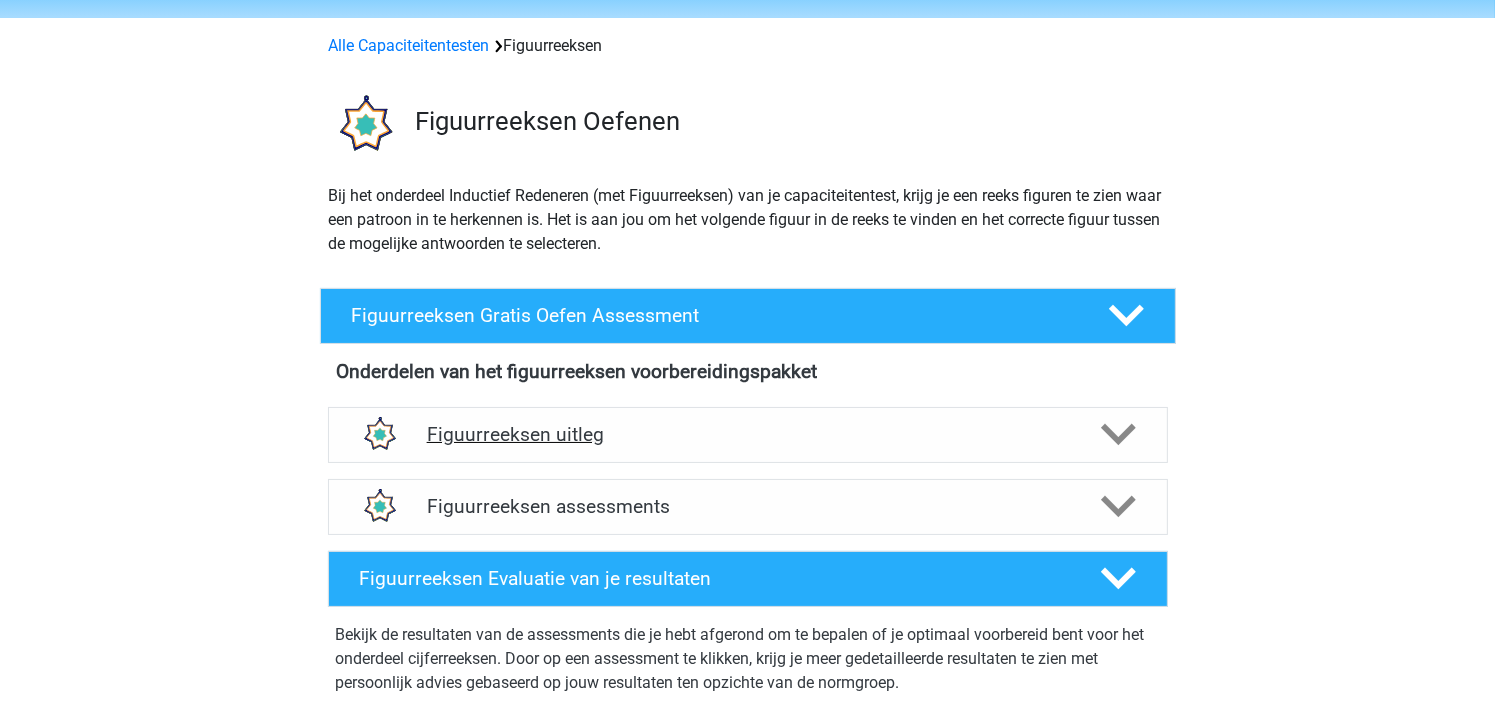 click on "Figuurreeksen uitleg" at bounding box center (748, 434) 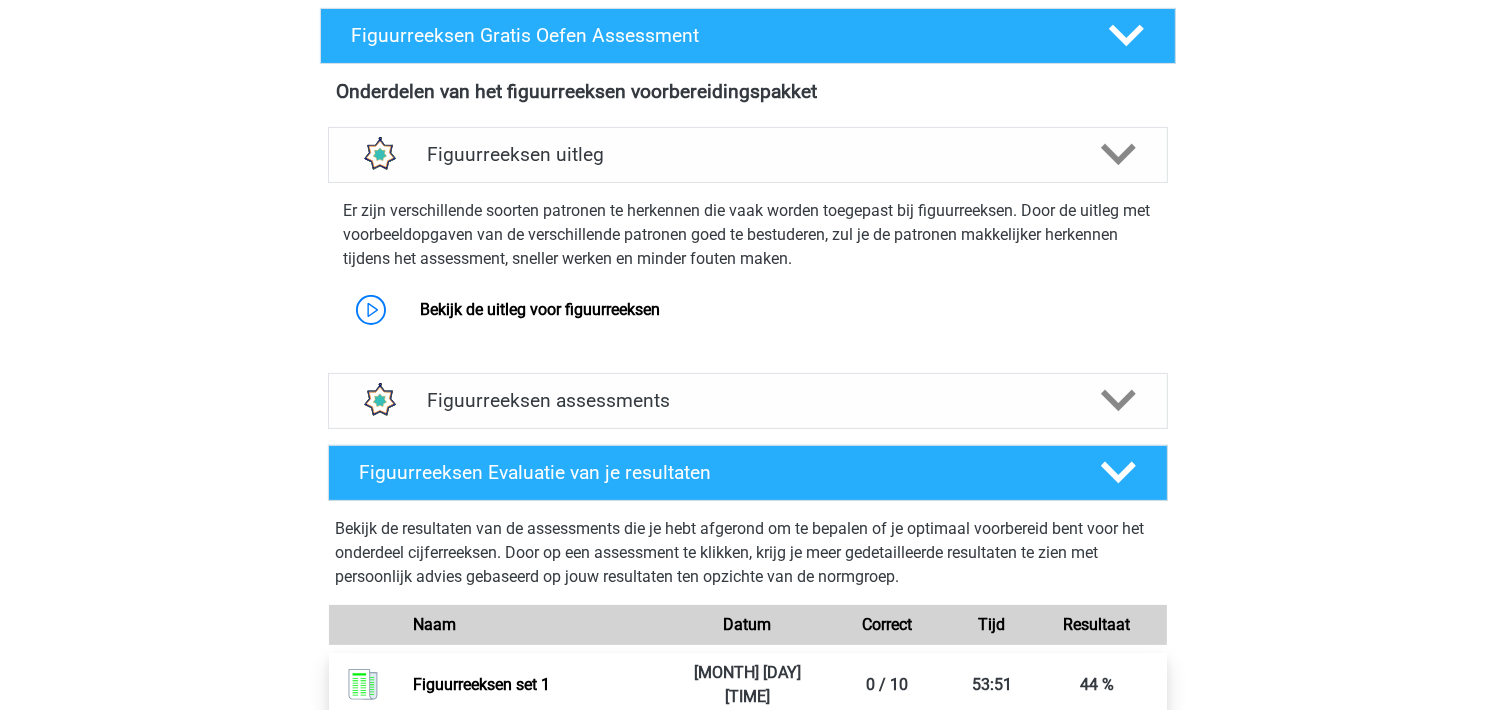 scroll, scrollTop: 400, scrollLeft: 0, axis: vertical 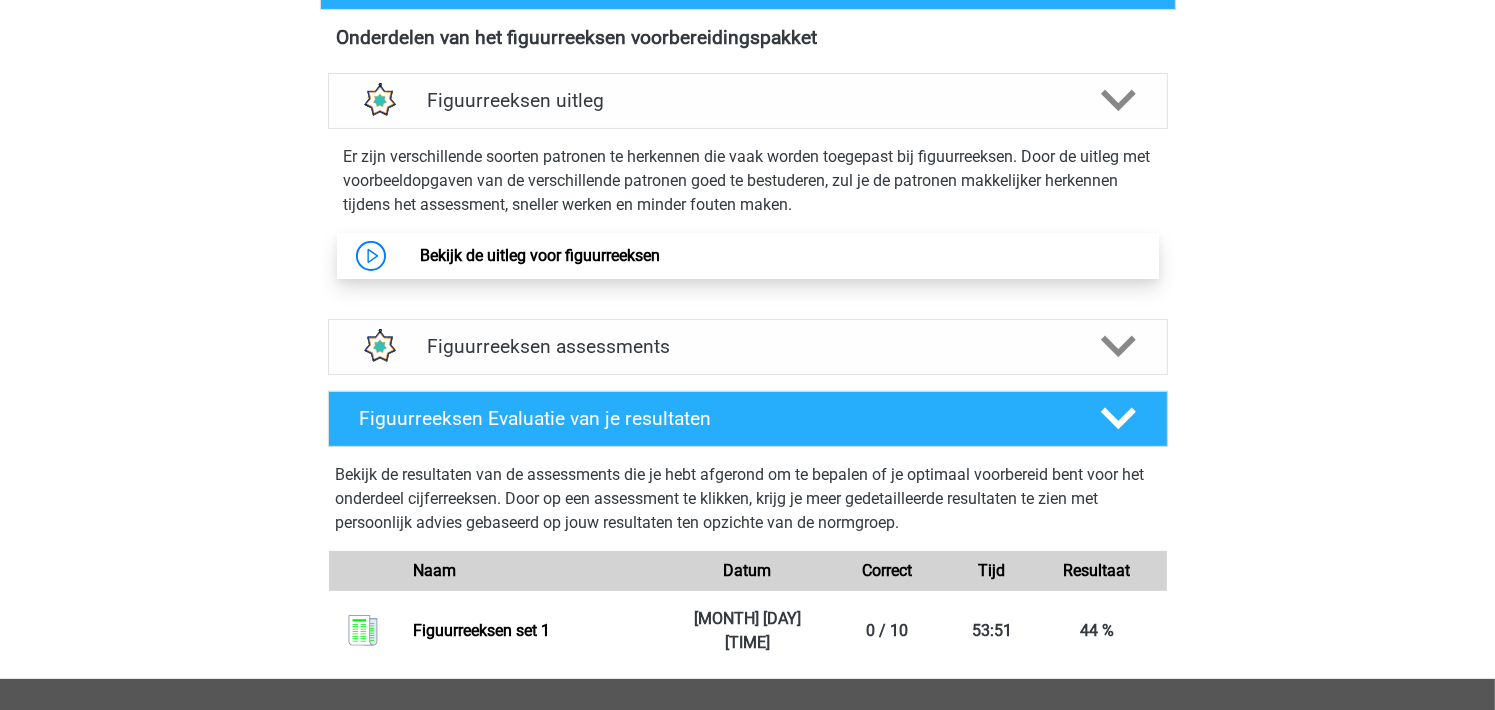 click on "Bekijk de uitleg voor
figuurreeksen" at bounding box center [540, 255] 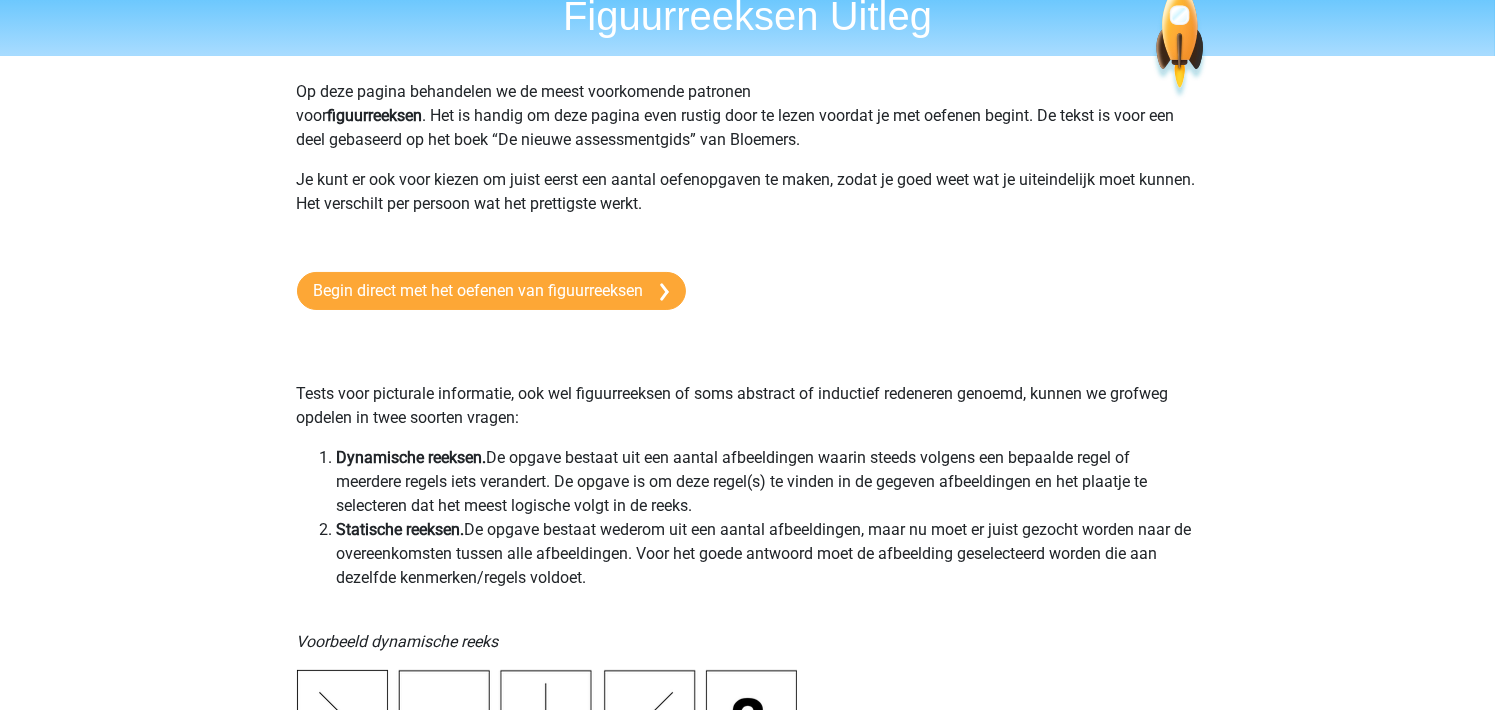 scroll, scrollTop: 0, scrollLeft: 0, axis: both 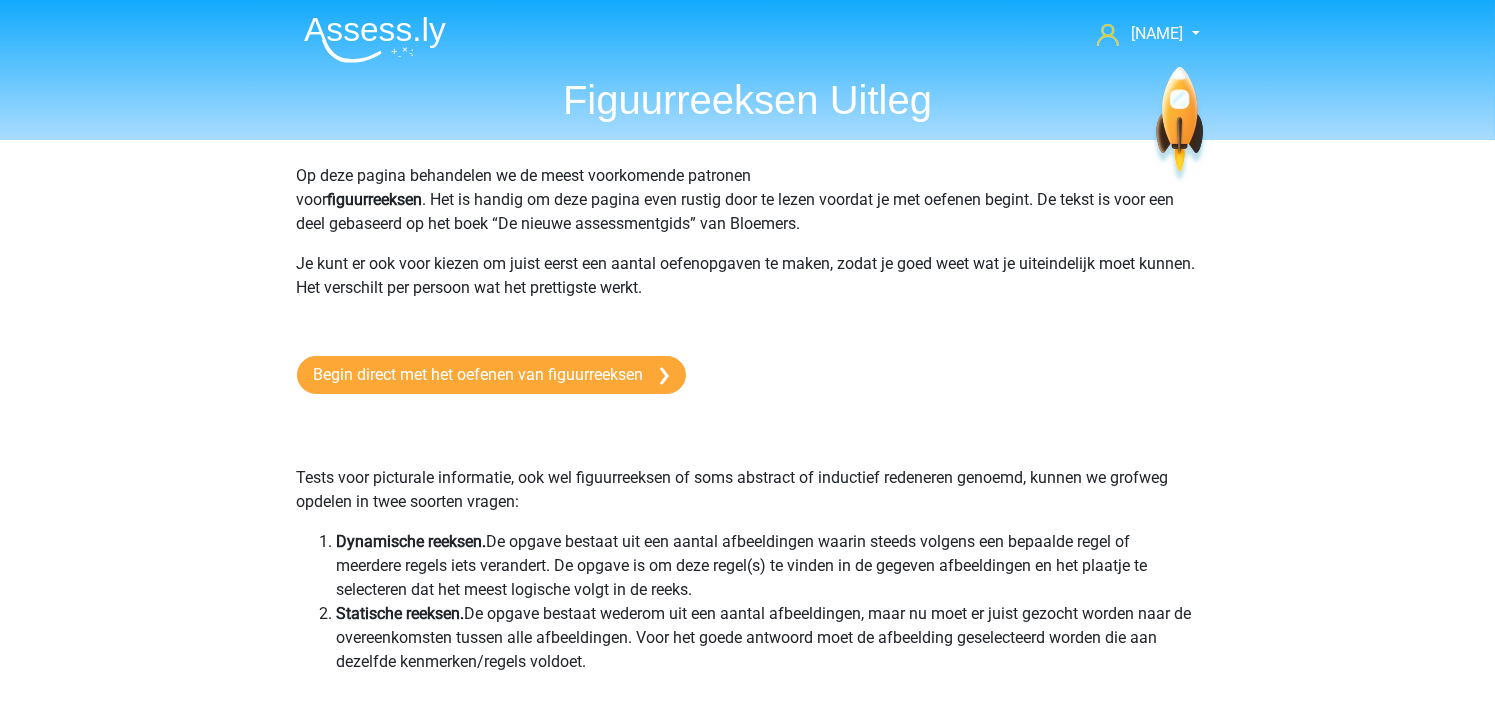 click on "Op deze pagina behandelen we de meest voorkomende patronen voor  figuurreeksen . Het is handig om deze pagina even rustig door te lezen voordat je met oefenen begint. De tekst is voor een deel gebaseerd op het boek “De nieuwe assessmentgids” van Bloemers." at bounding box center [748, 200] 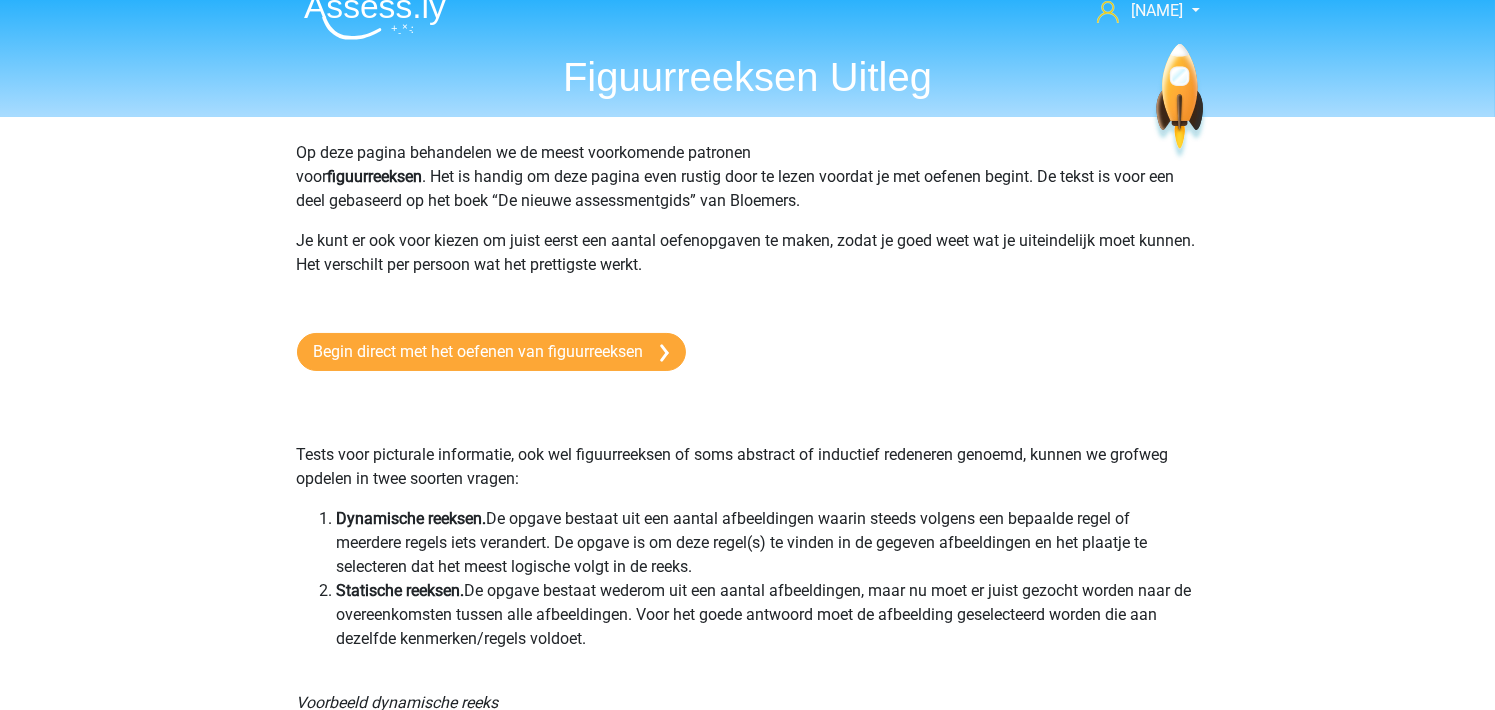 scroll, scrollTop: 0, scrollLeft: 0, axis: both 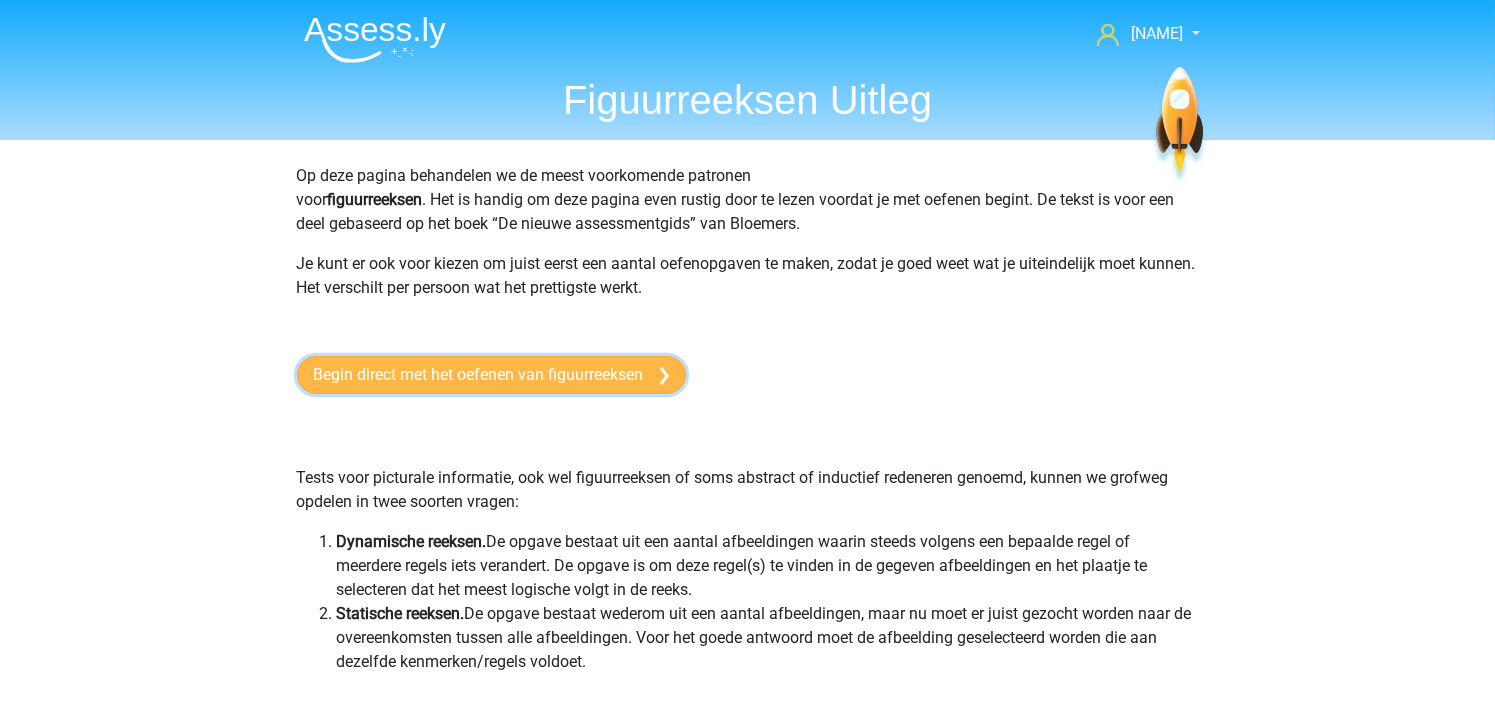 click on "Begin direct met het oefenen van figuurreeksen" at bounding box center [491, 375] 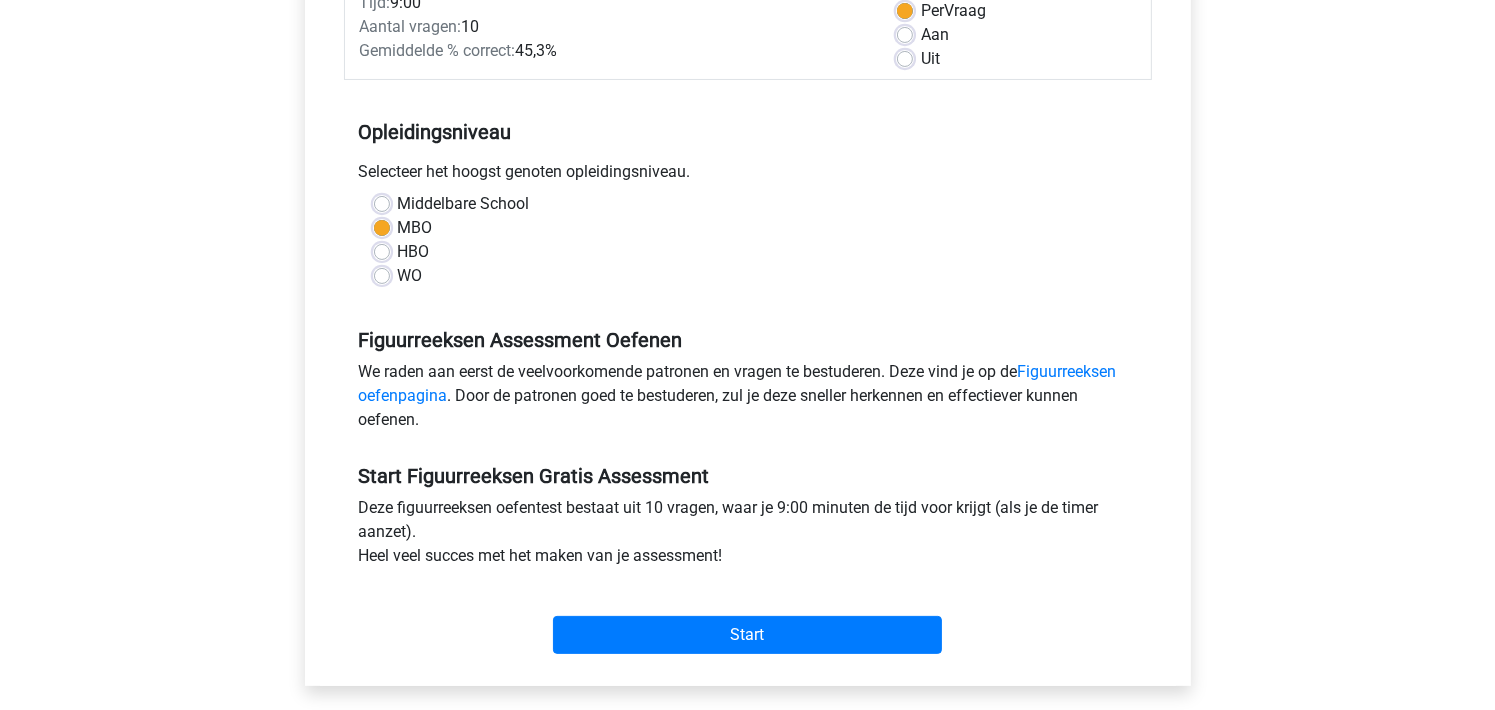 scroll, scrollTop: 333, scrollLeft: 0, axis: vertical 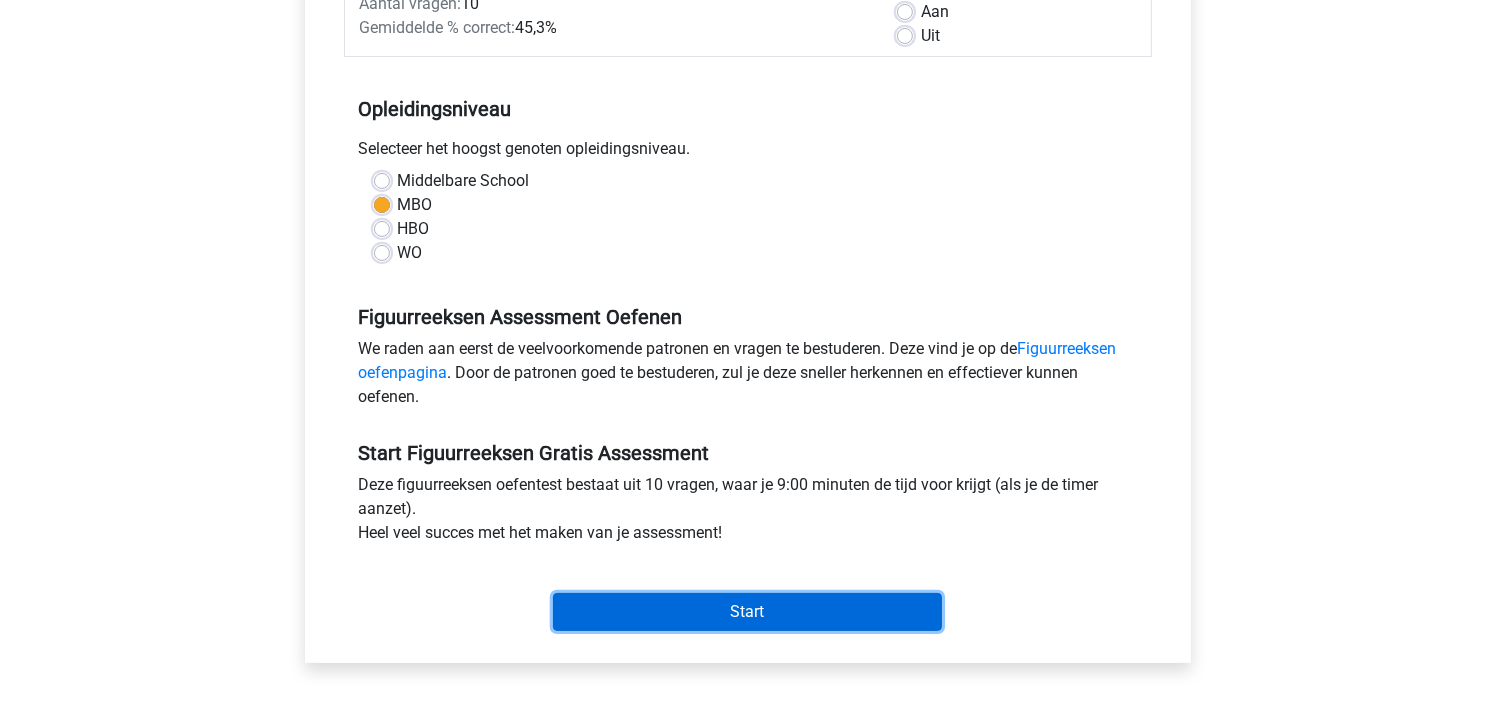 click on "Start" at bounding box center (747, 612) 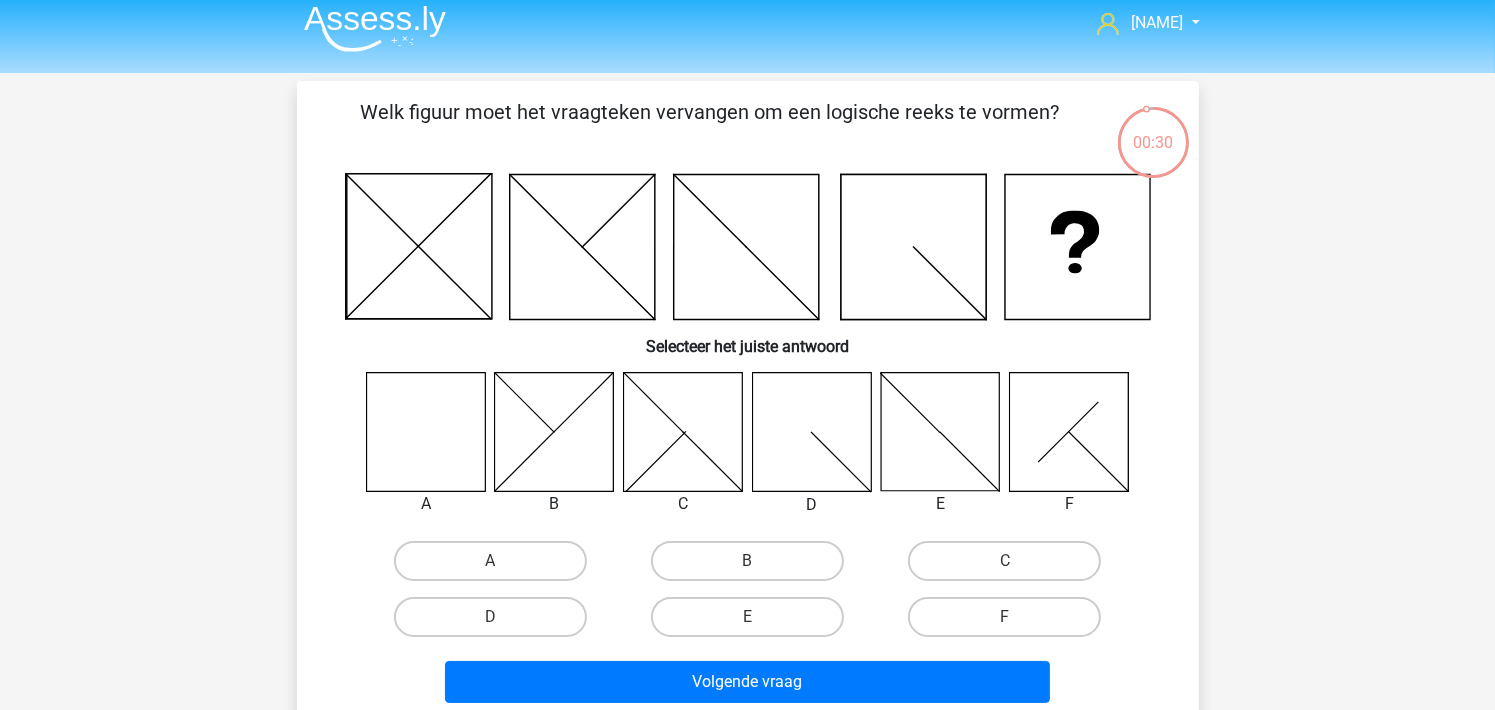 scroll, scrollTop: 0, scrollLeft: 0, axis: both 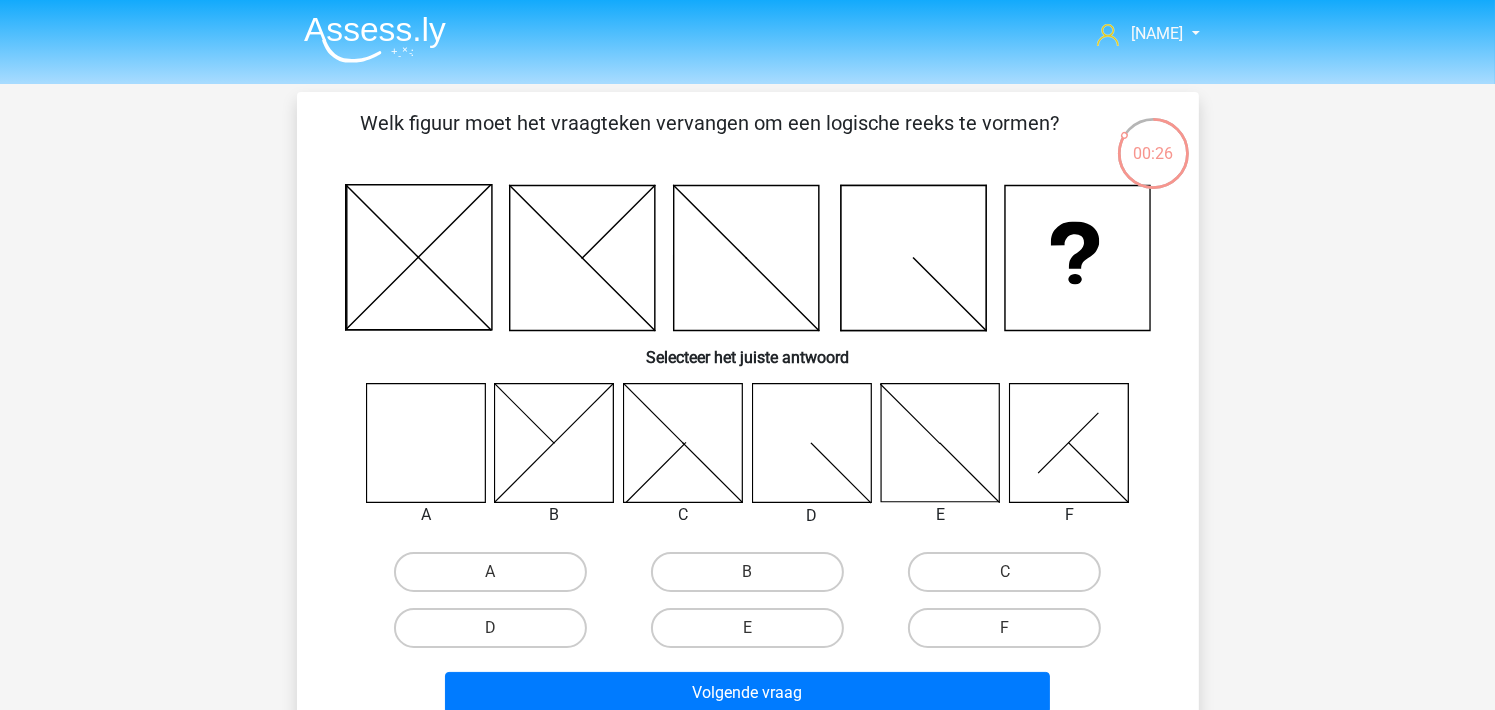 click 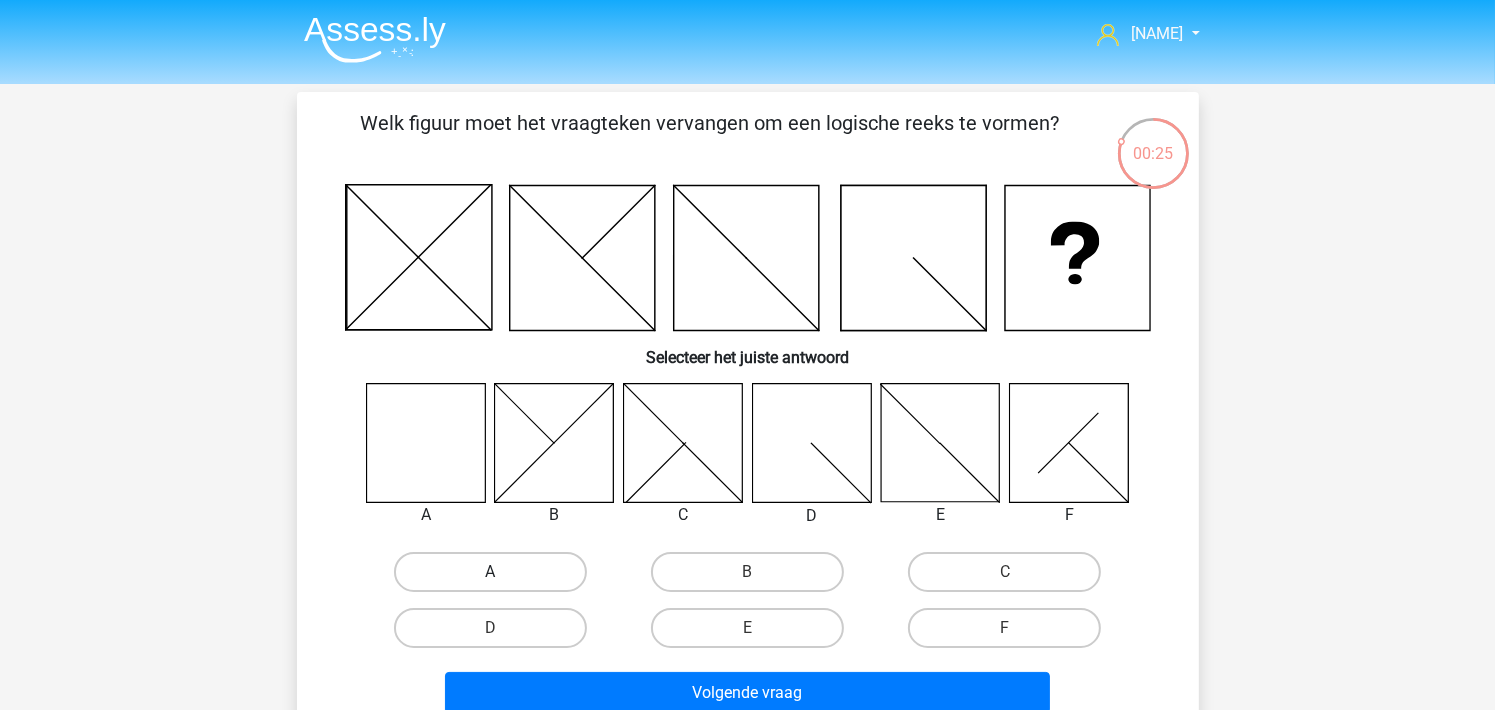 click on "A" at bounding box center (490, 572) 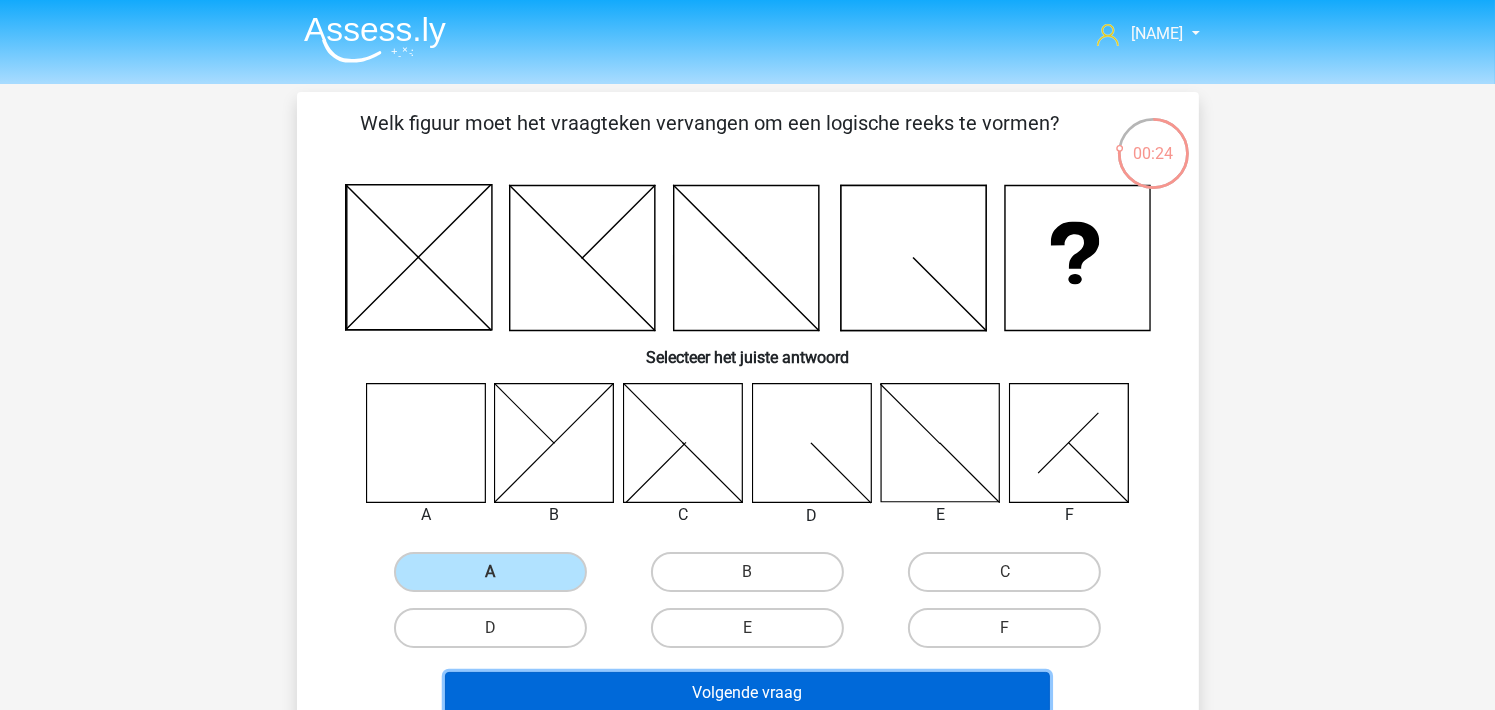 click on "Volgende vraag" at bounding box center [747, 693] 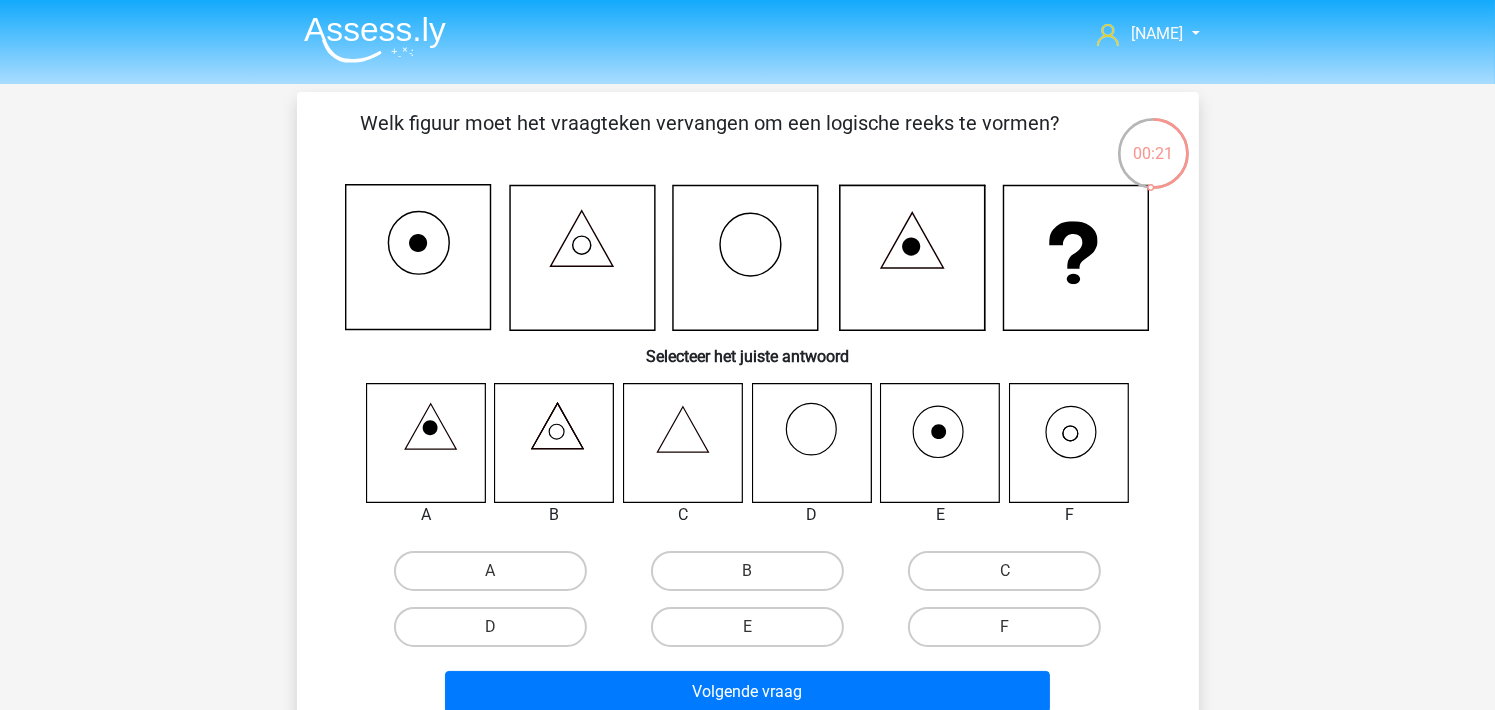 scroll, scrollTop: 0, scrollLeft: 0, axis: both 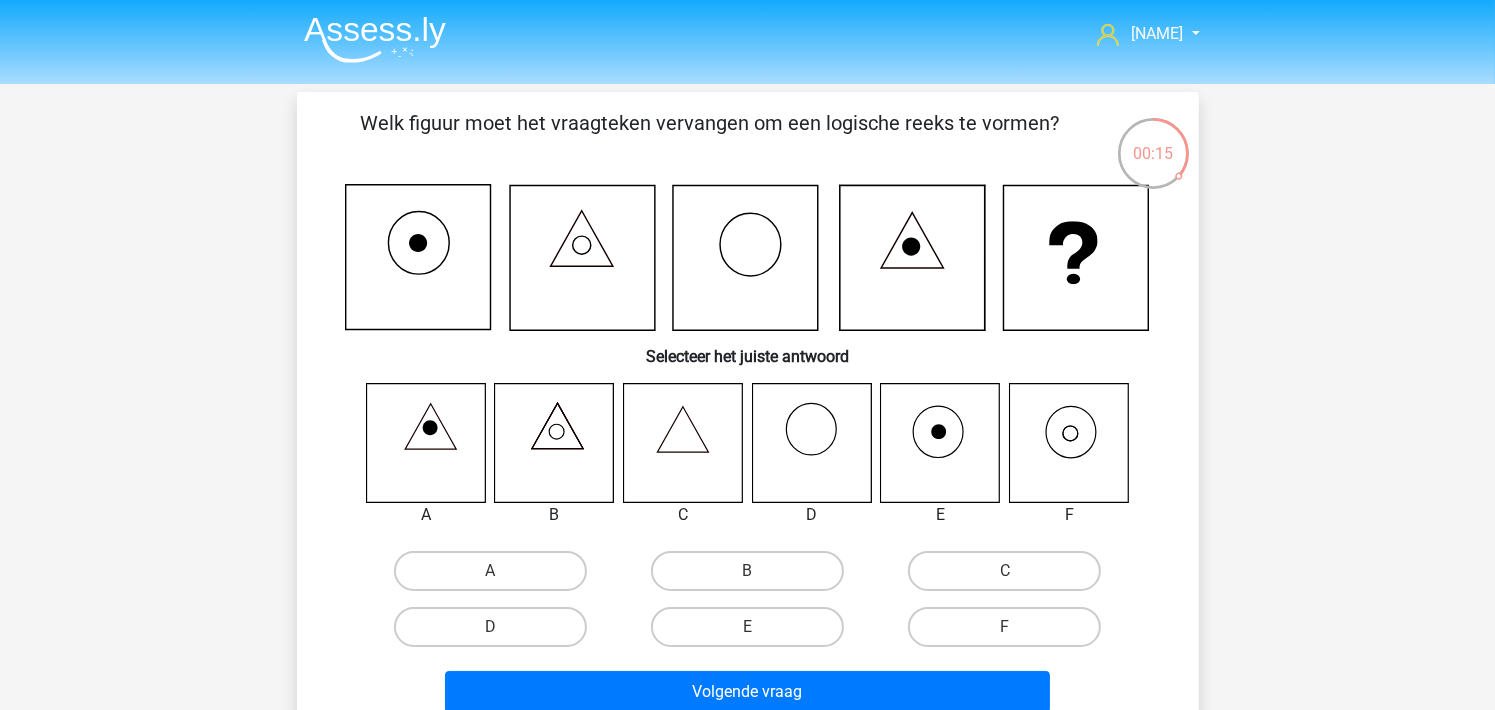 click 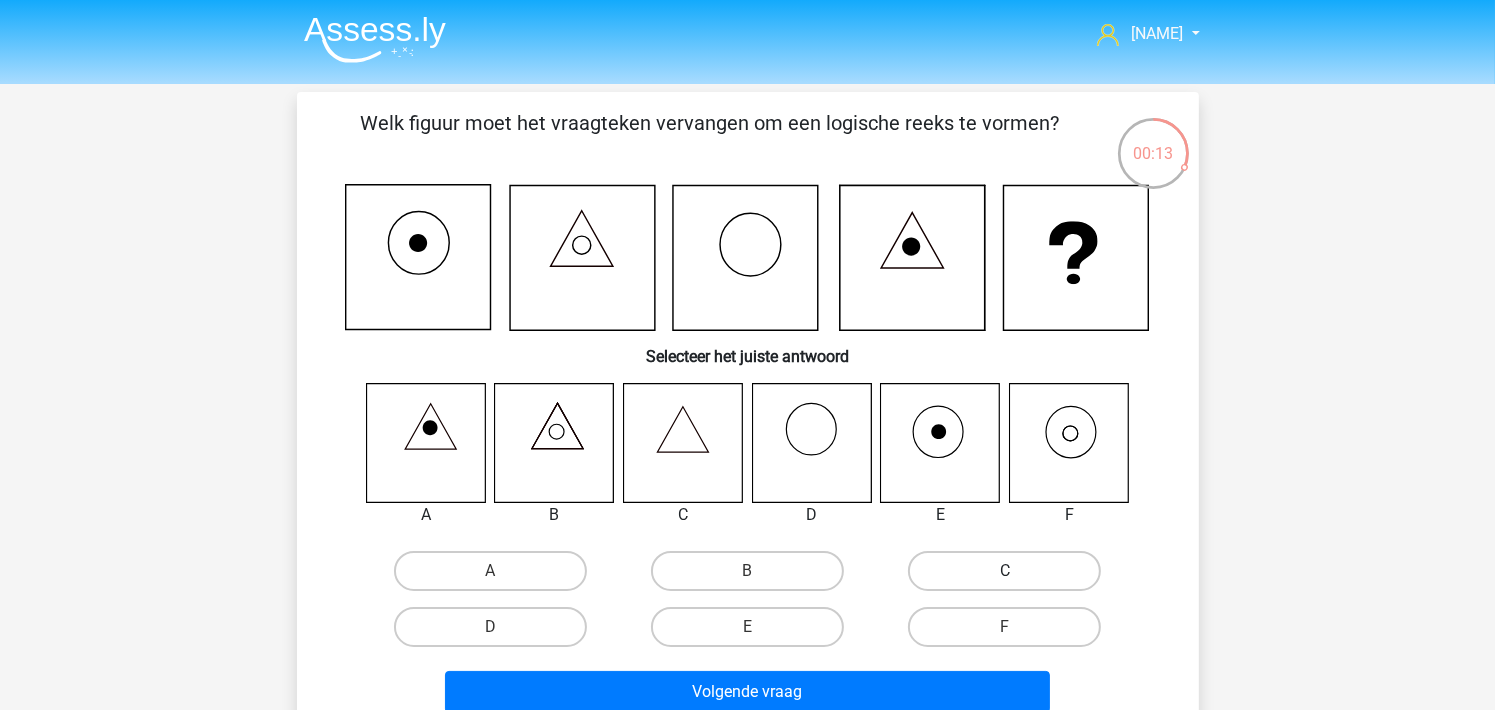 click on "C" at bounding box center (1004, 571) 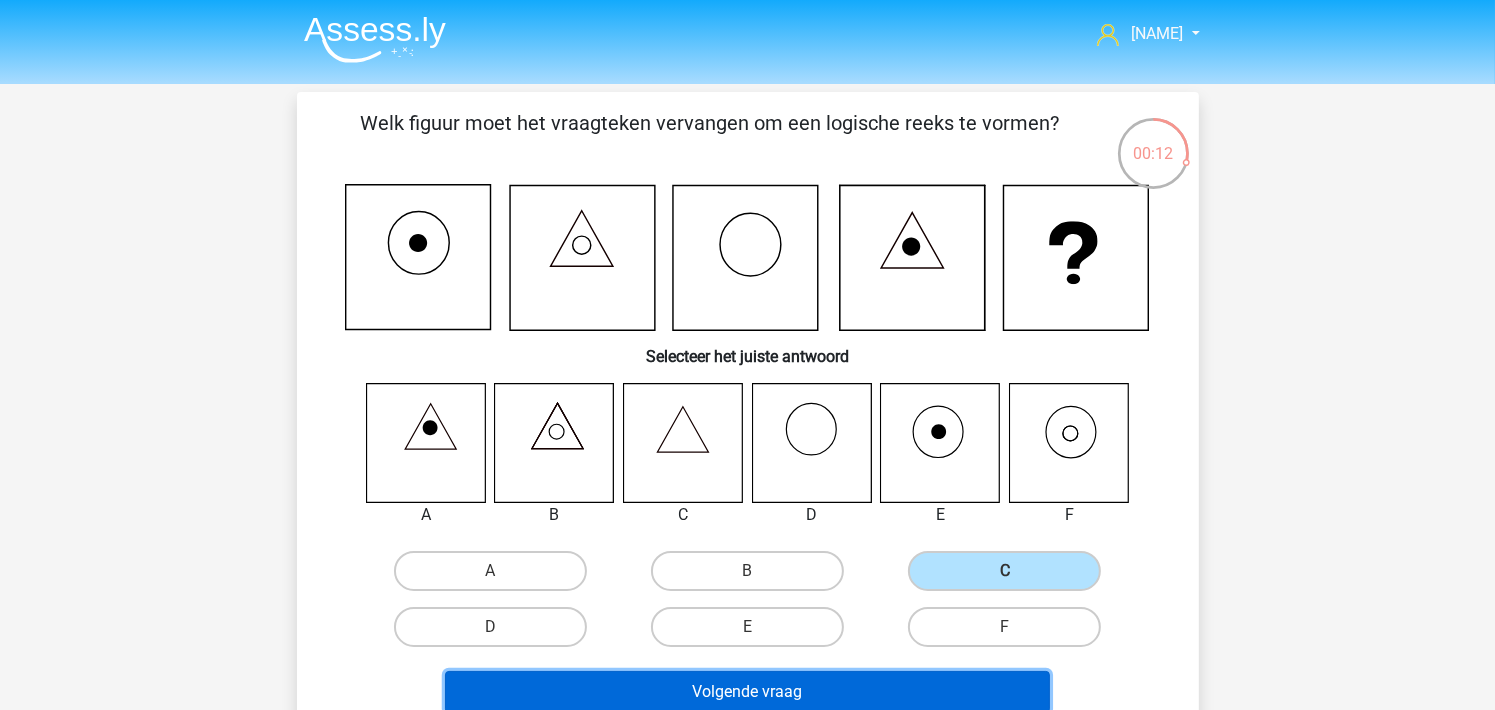 click on "Volgende vraag" at bounding box center (747, 692) 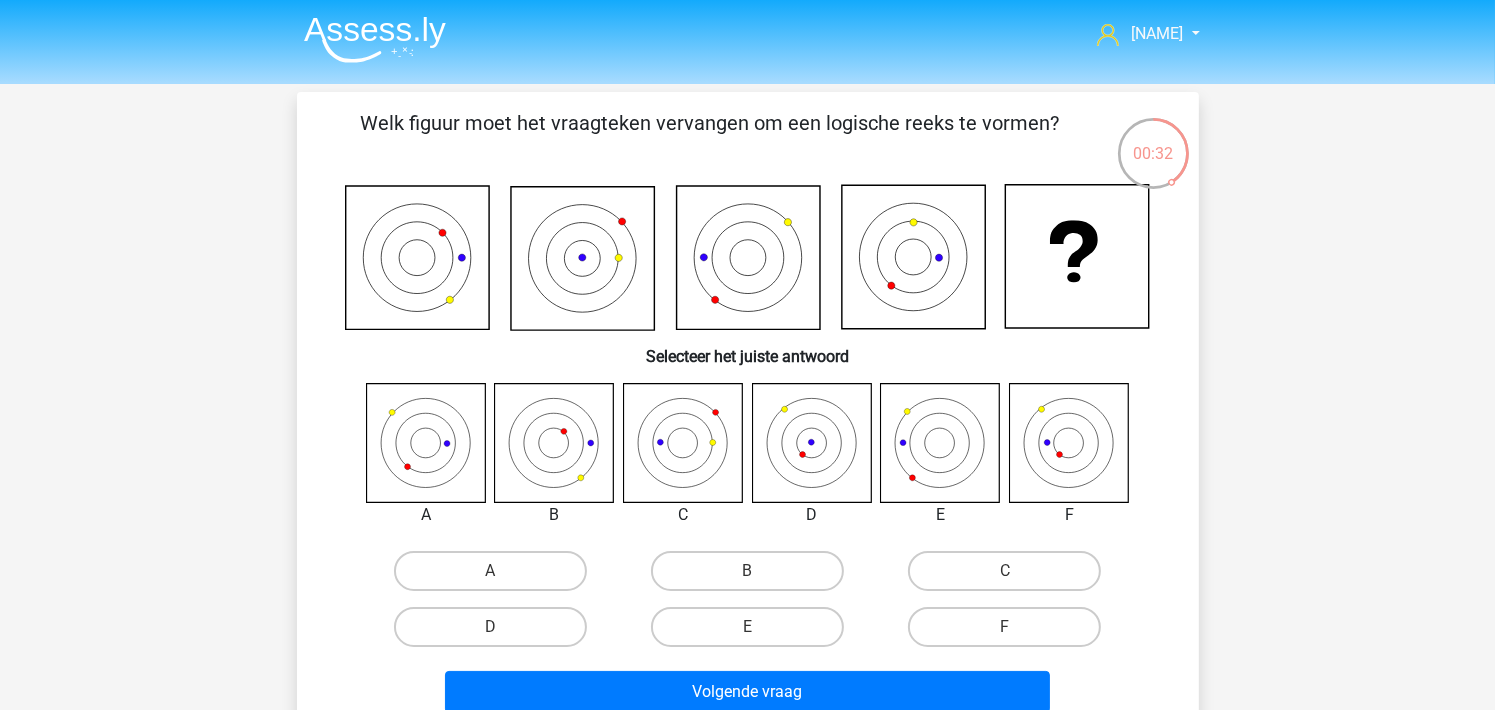 scroll, scrollTop: 0, scrollLeft: 0, axis: both 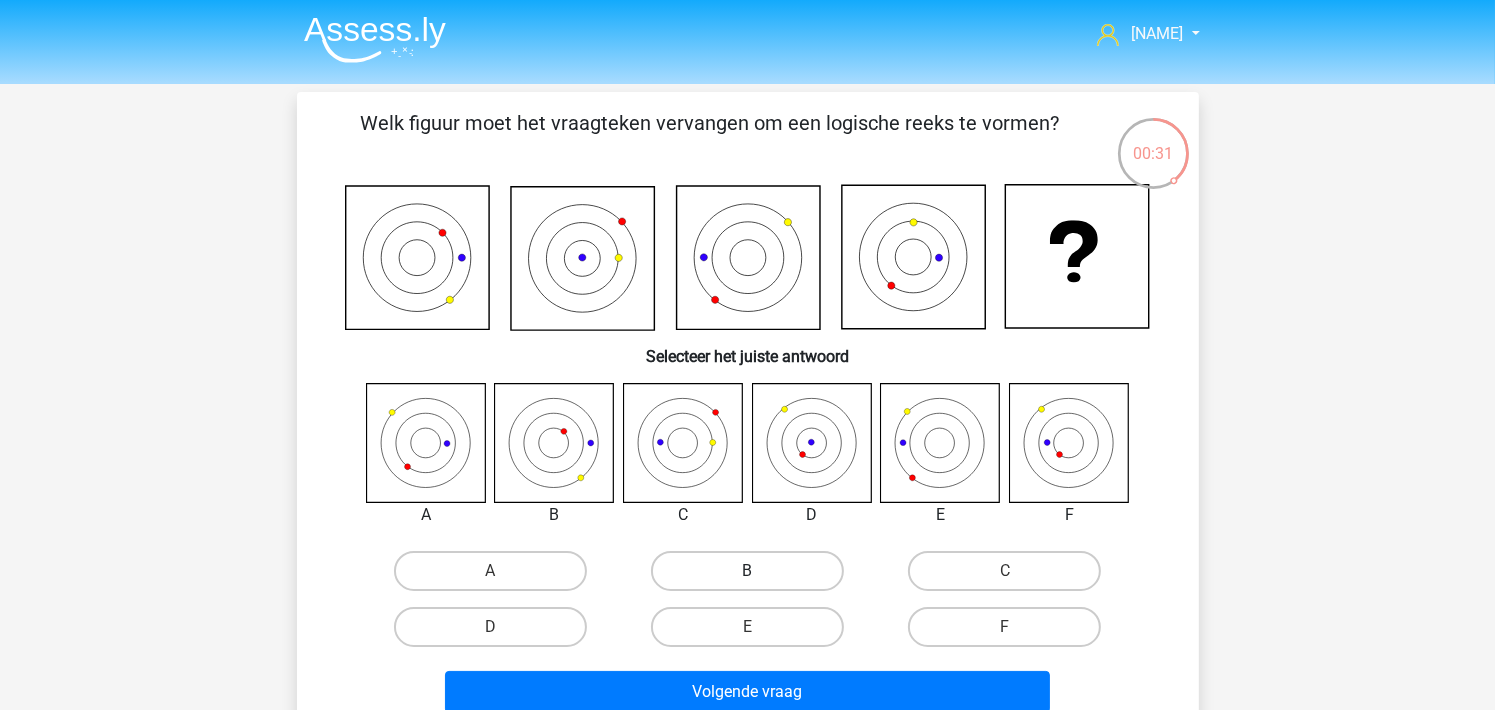 click on "B" at bounding box center (747, 571) 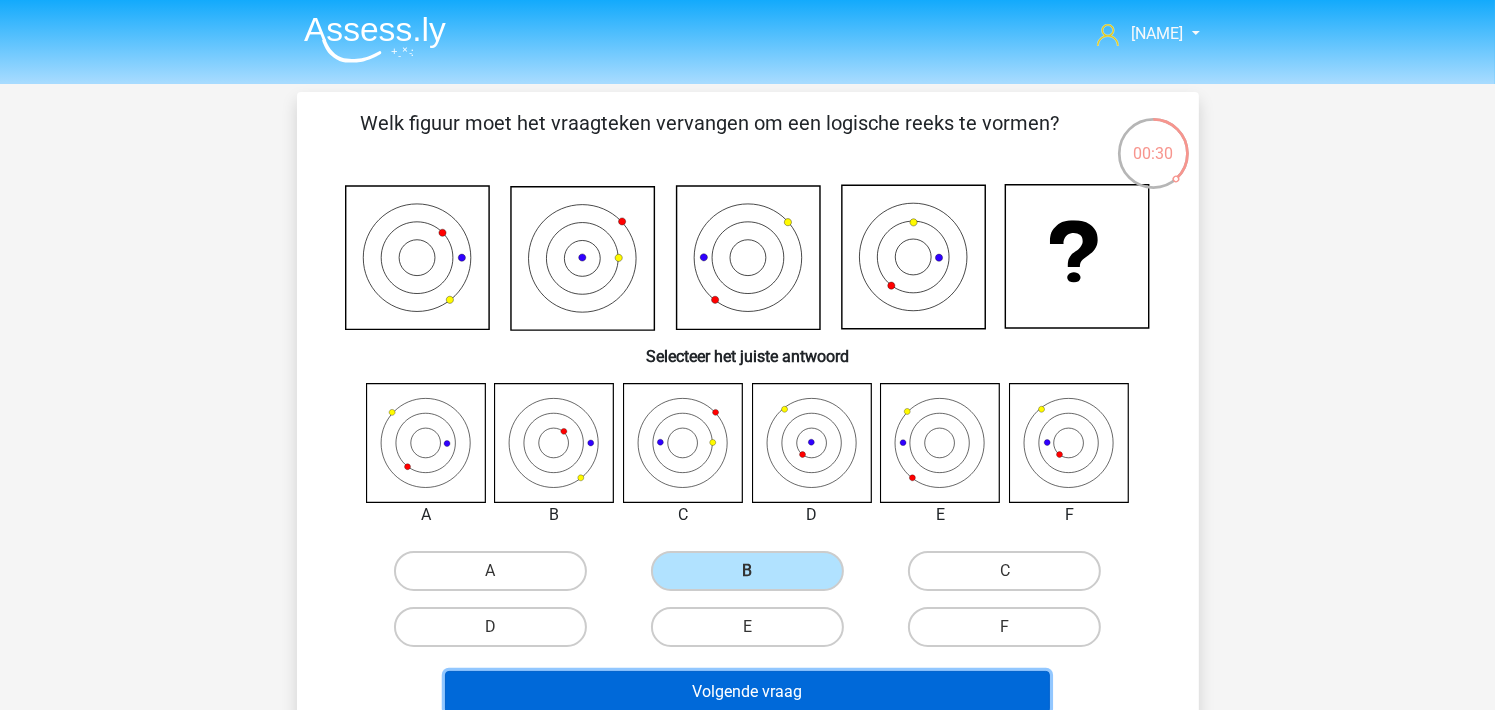 click on "Volgende vraag" at bounding box center (747, 692) 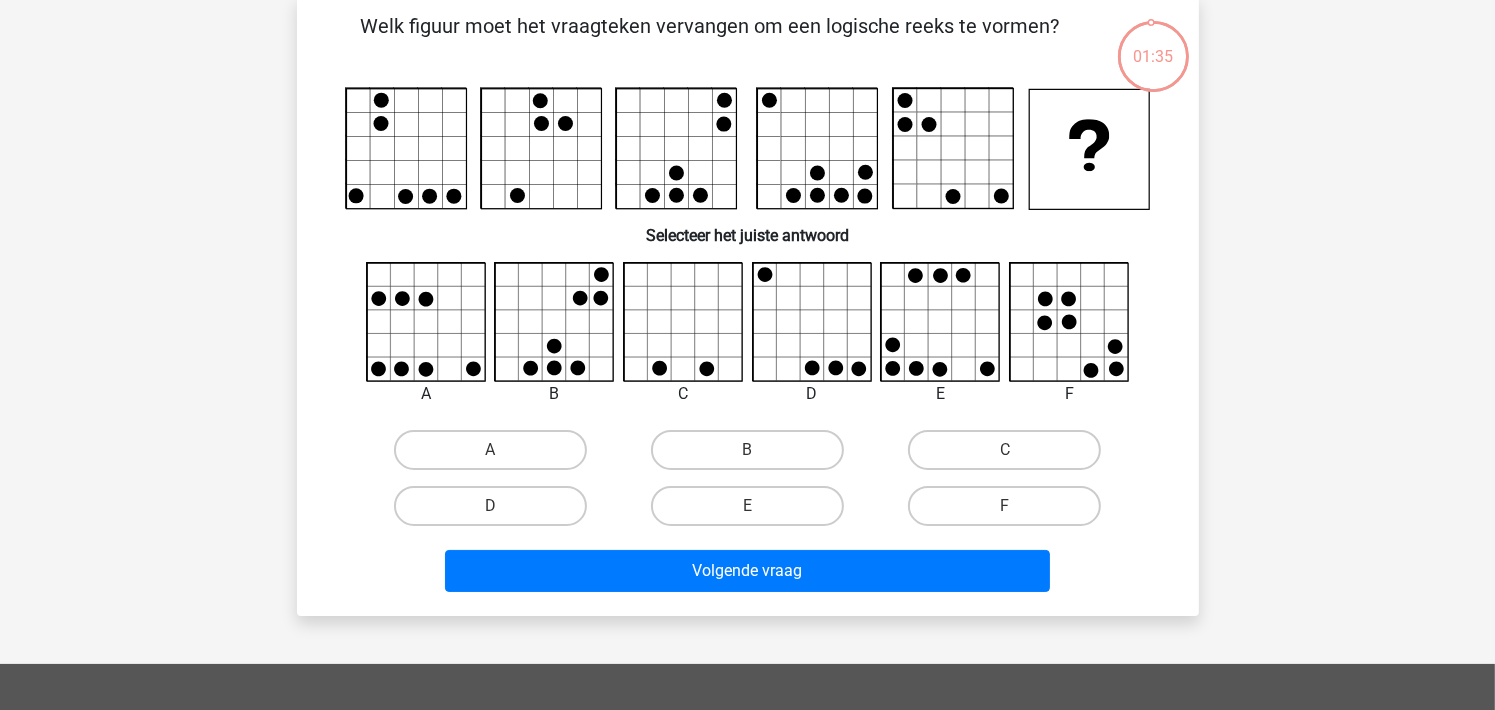 scroll, scrollTop: 0, scrollLeft: 0, axis: both 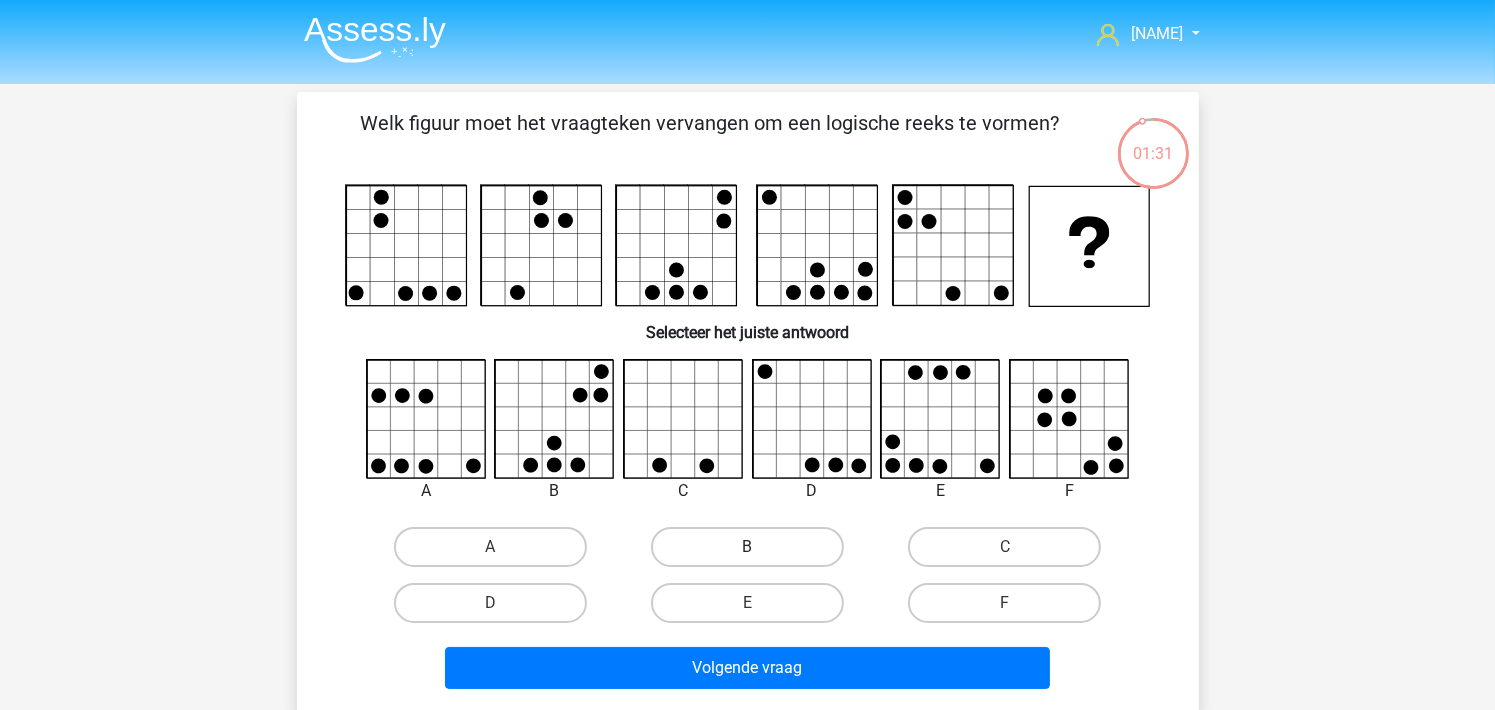 click on "B" at bounding box center (747, 547) 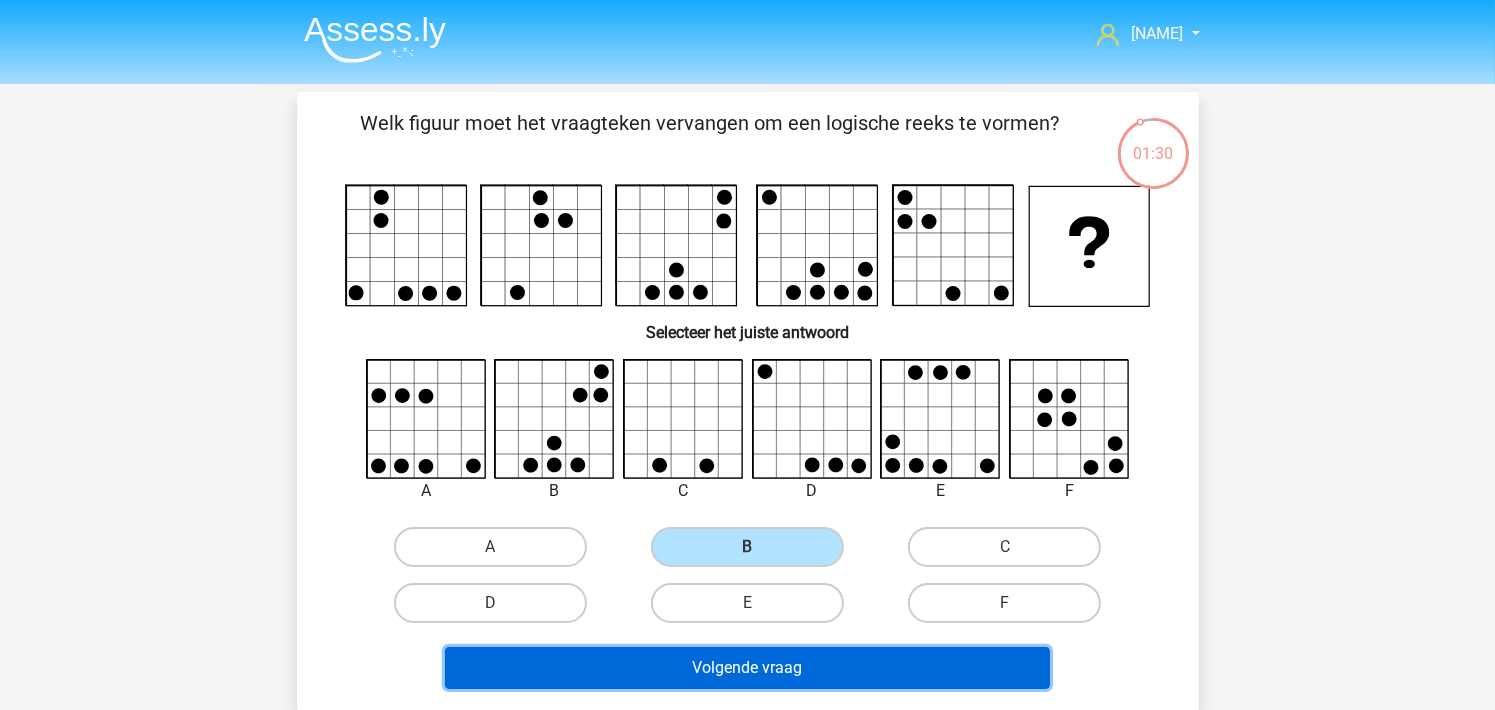 click on "Volgende vraag" at bounding box center (747, 668) 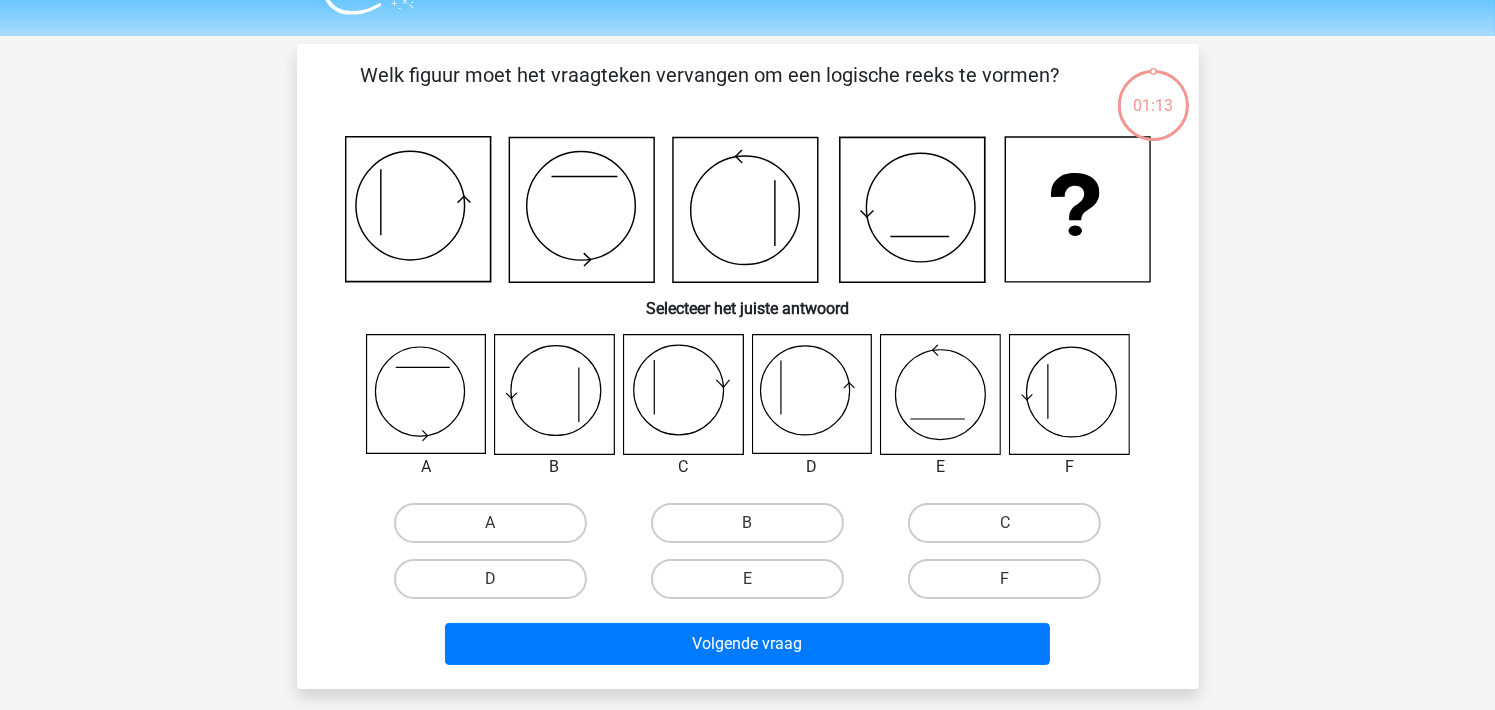 scroll, scrollTop: 25, scrollLeft: 0, axis: vertical 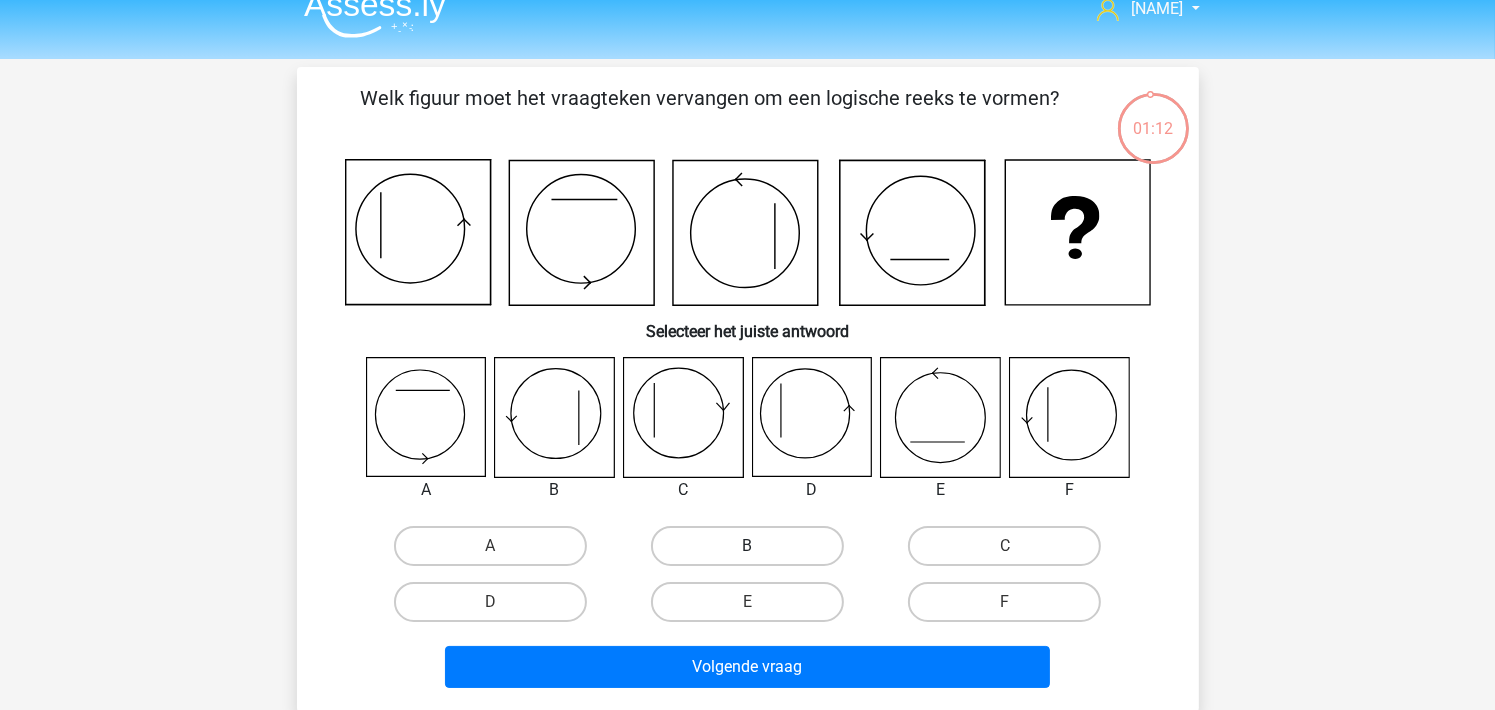 click on "B" at bounding box center [747, 546] 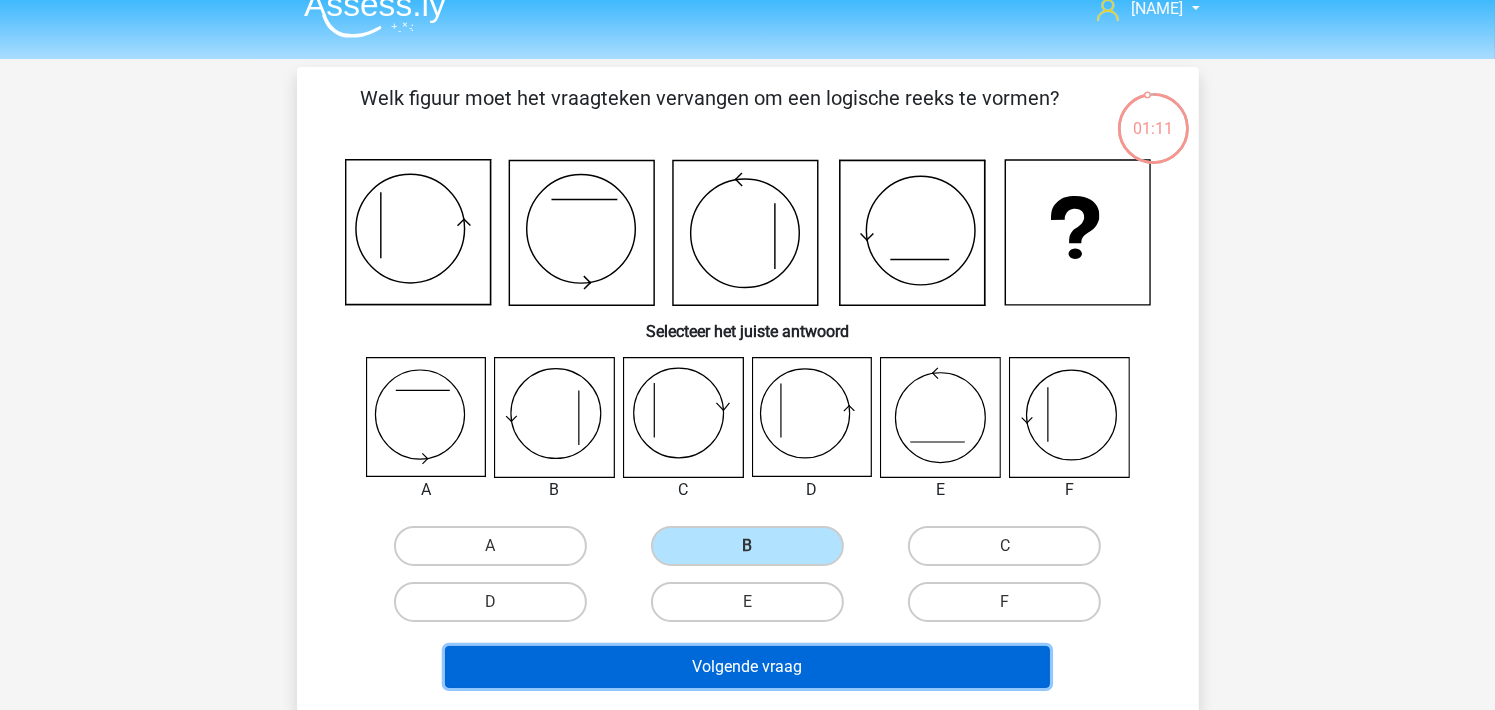click on "Volgende vraag" at bounding box center [747, 667] 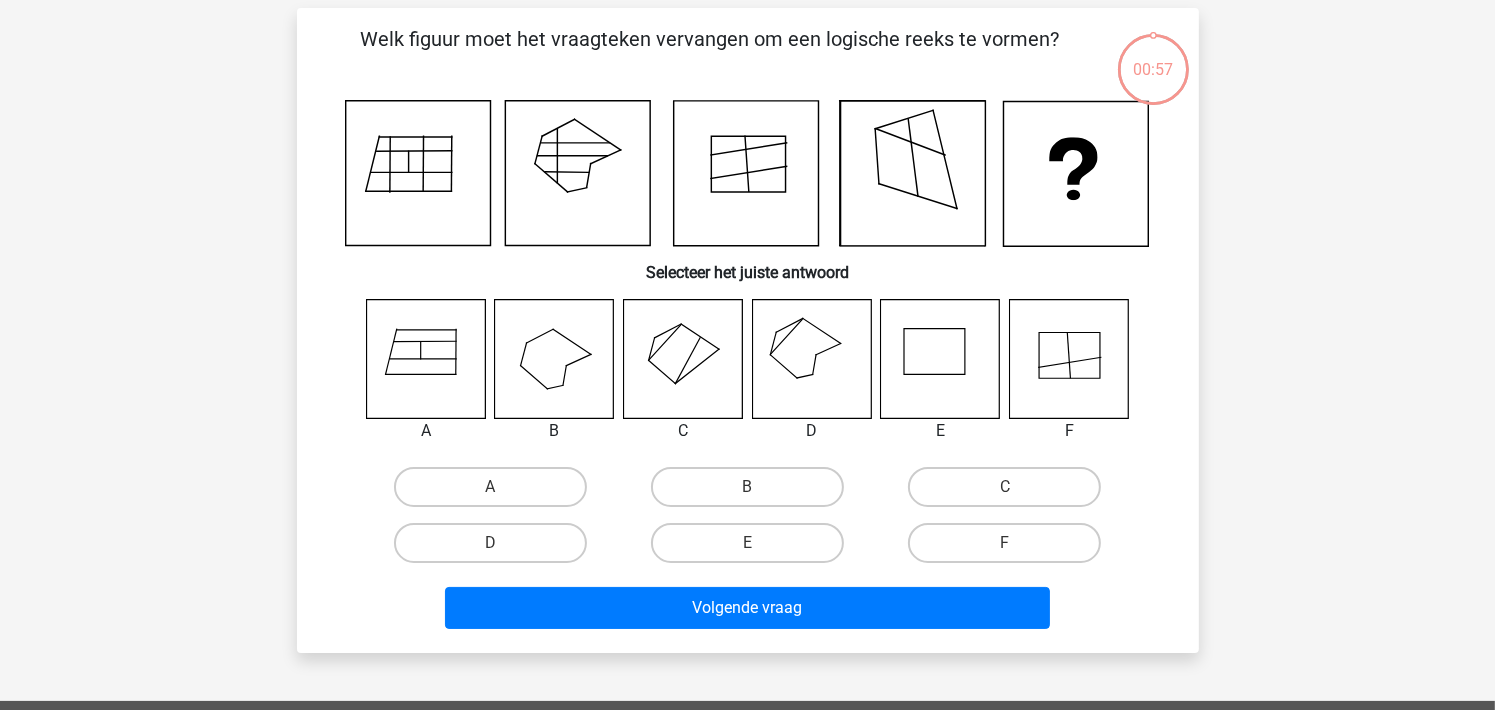 scroll, scrollTop: 92, scrollLeft: 0, axis: vertical 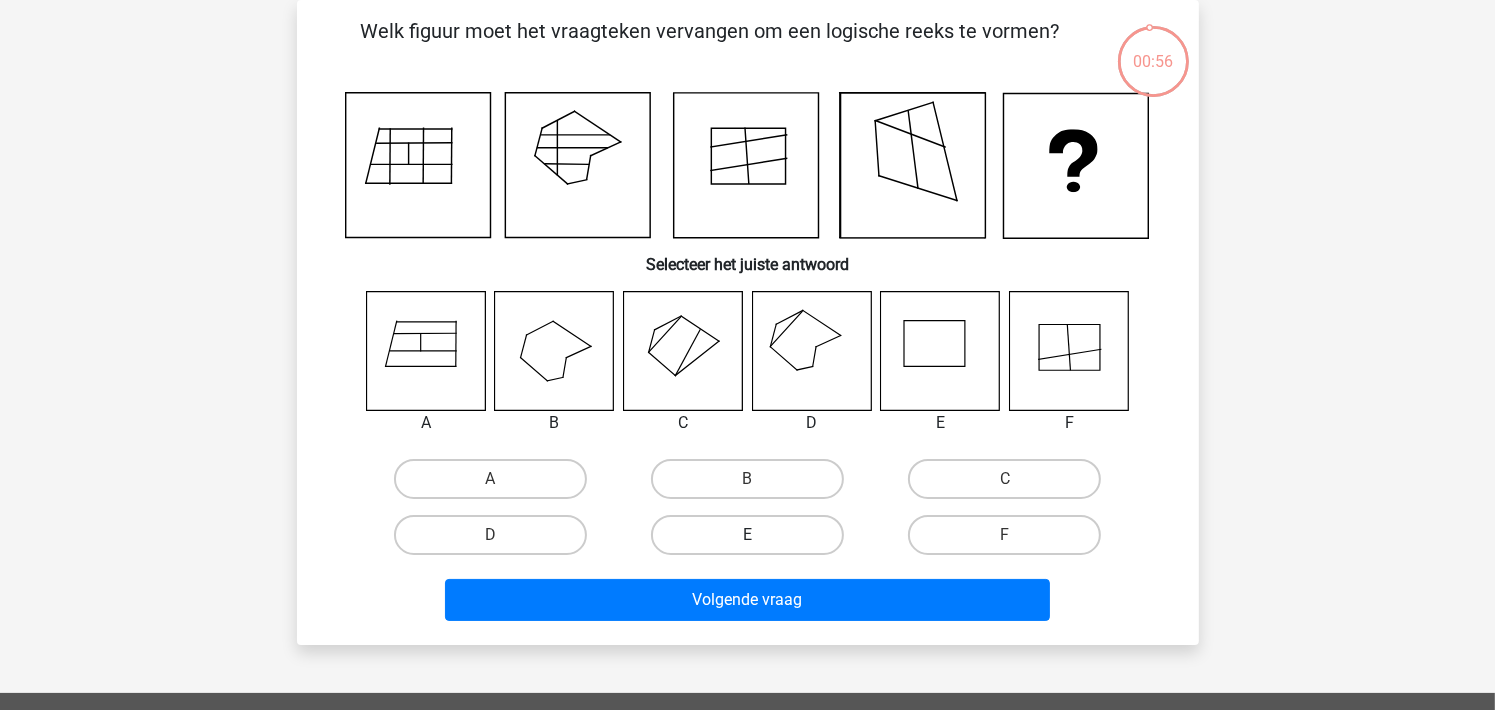 click on "E" at bounding box center [747, 535] 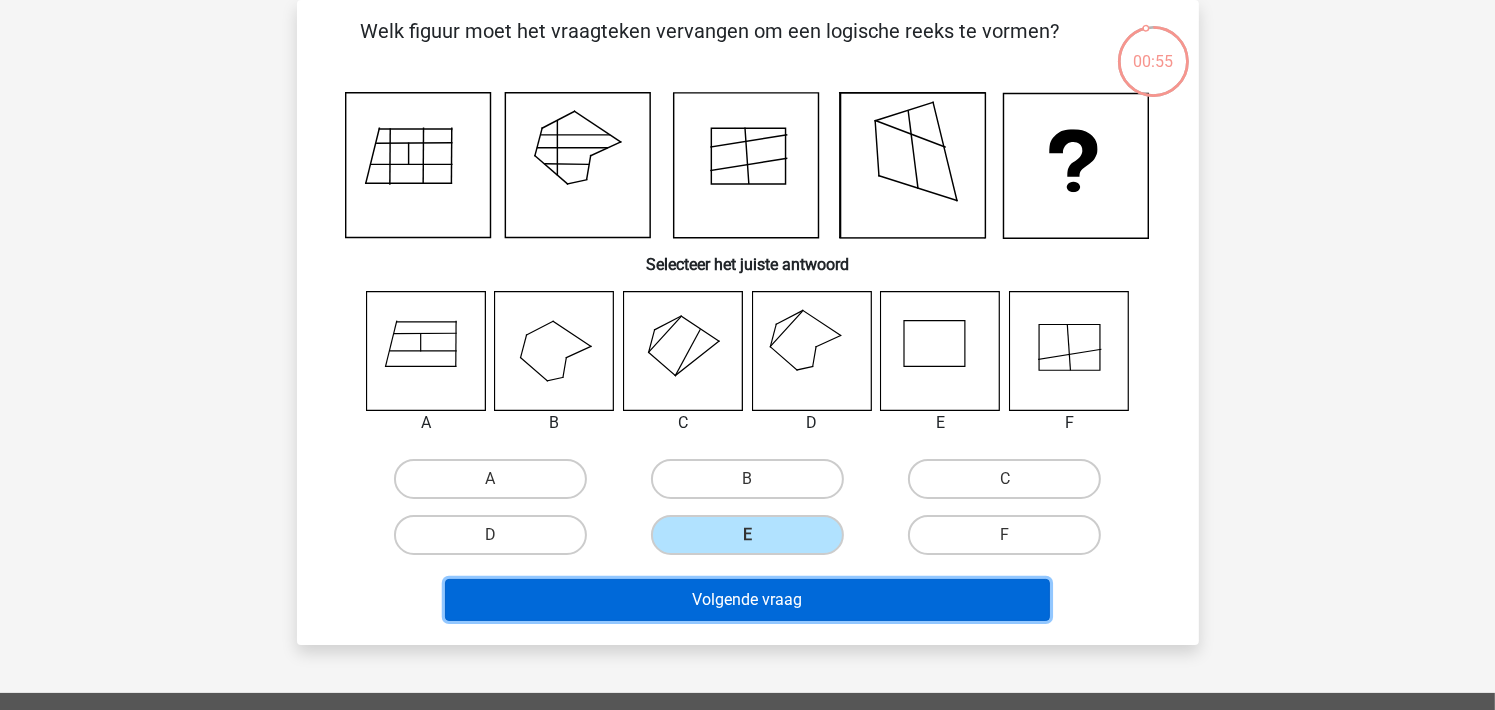 click on "Volgende vraag" at bounding box center (747, 600) 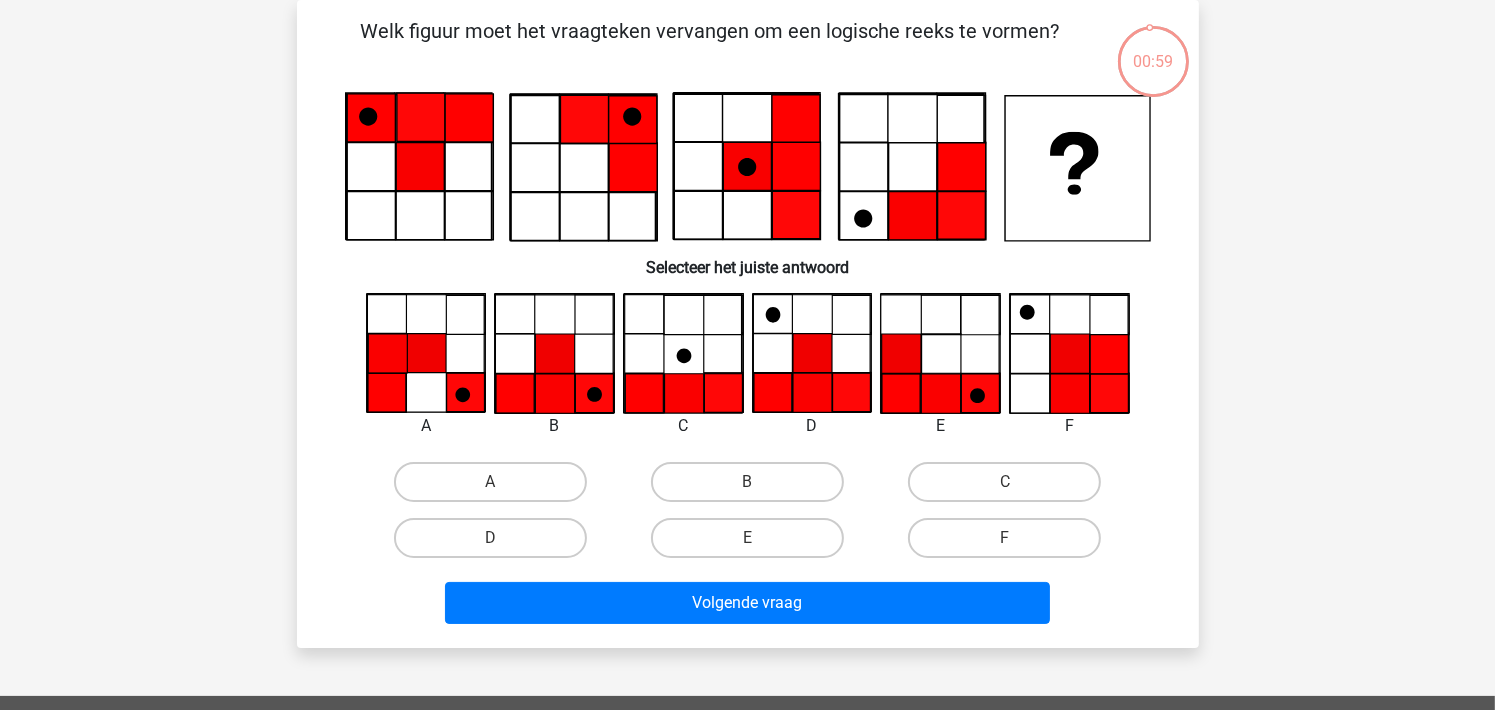 click on "B" at bounding box center (753, 488) 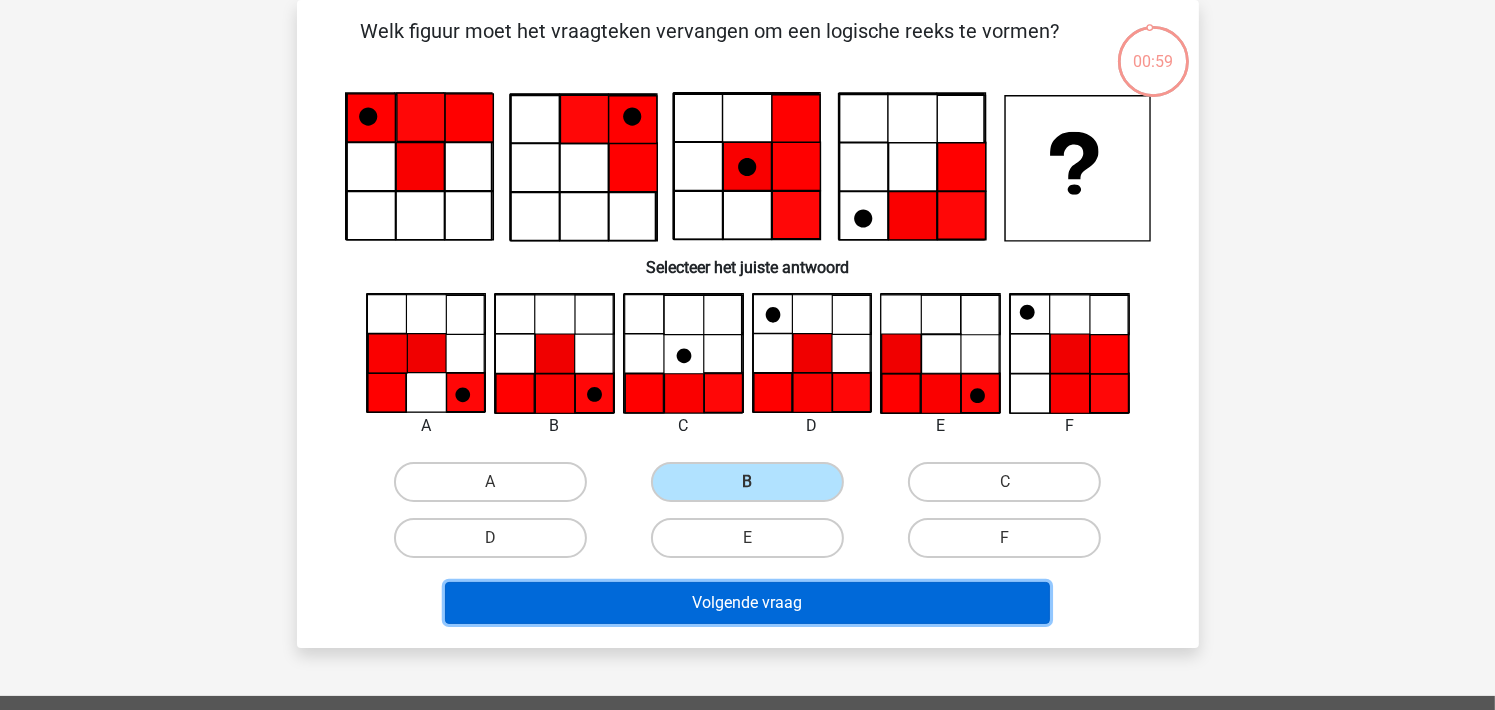 click on "Volgende vraag" at bounding box center [747, 603] 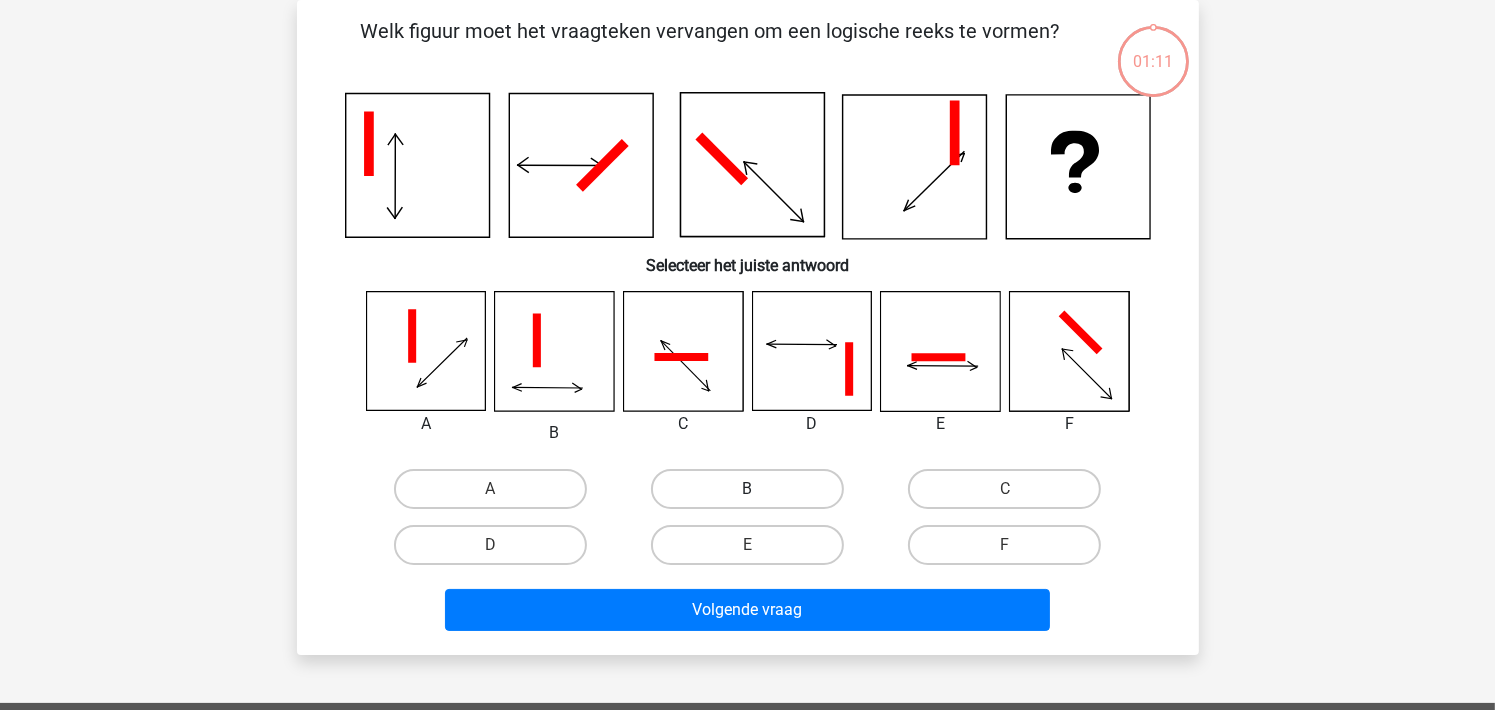 click on "B" at bounding box center [747, 489] 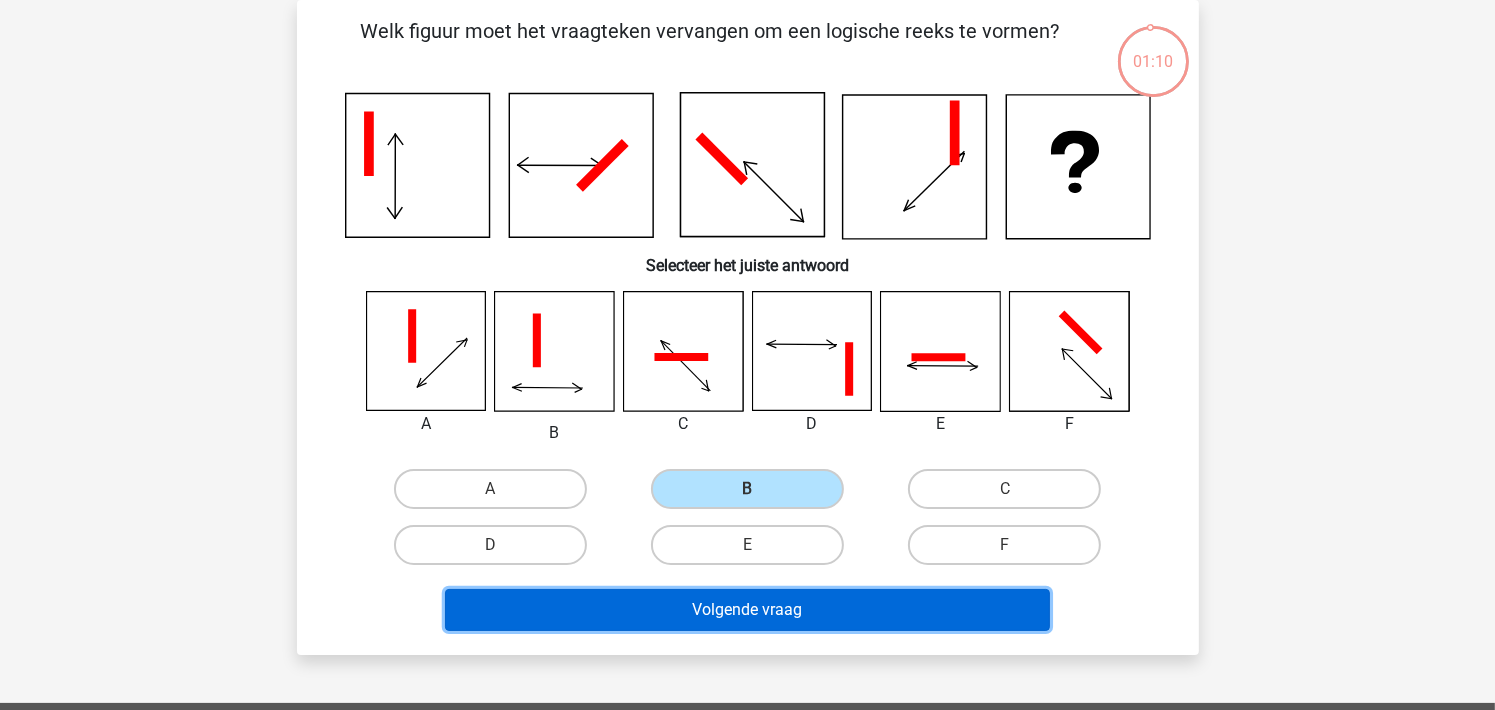 click on "Volgende vraag" at bounding box center [747, 610] 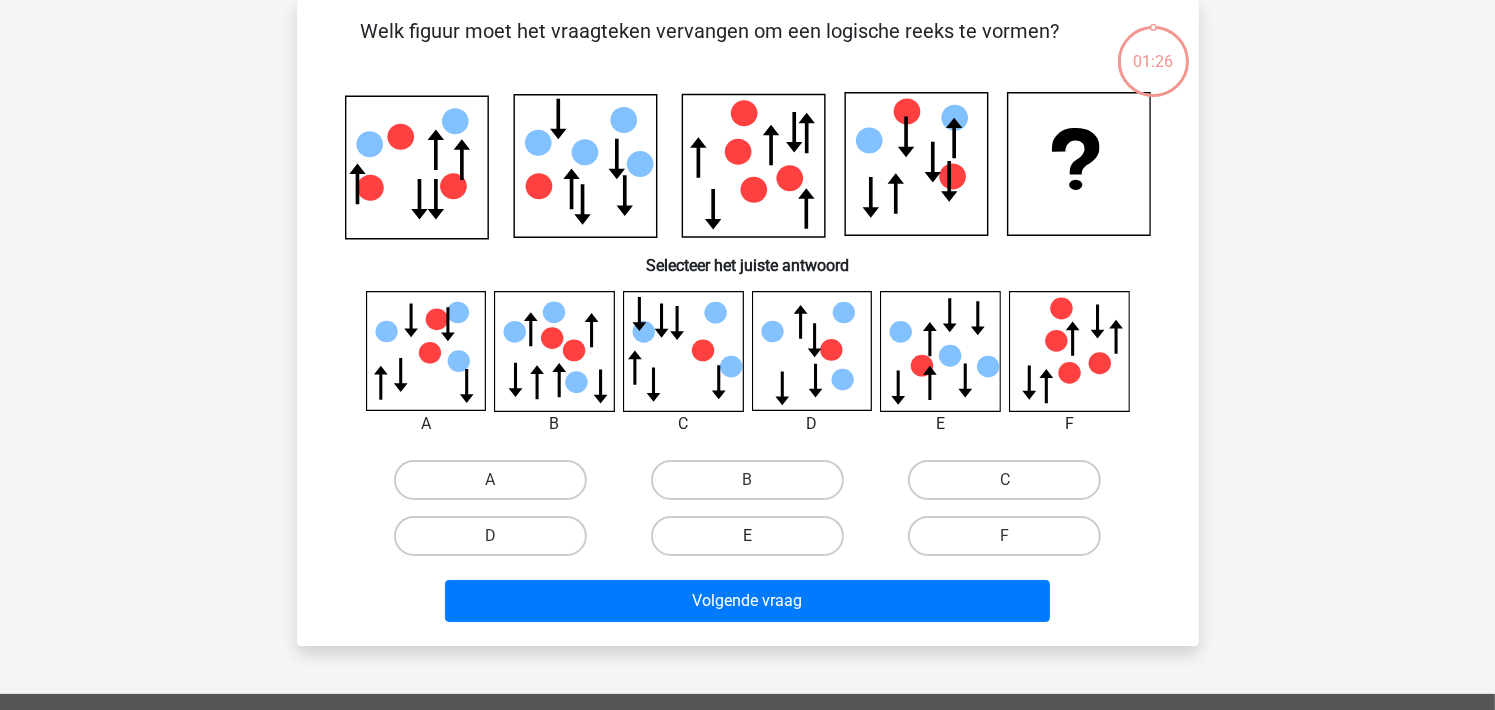 click on "E" at bounding box center [747, 536] 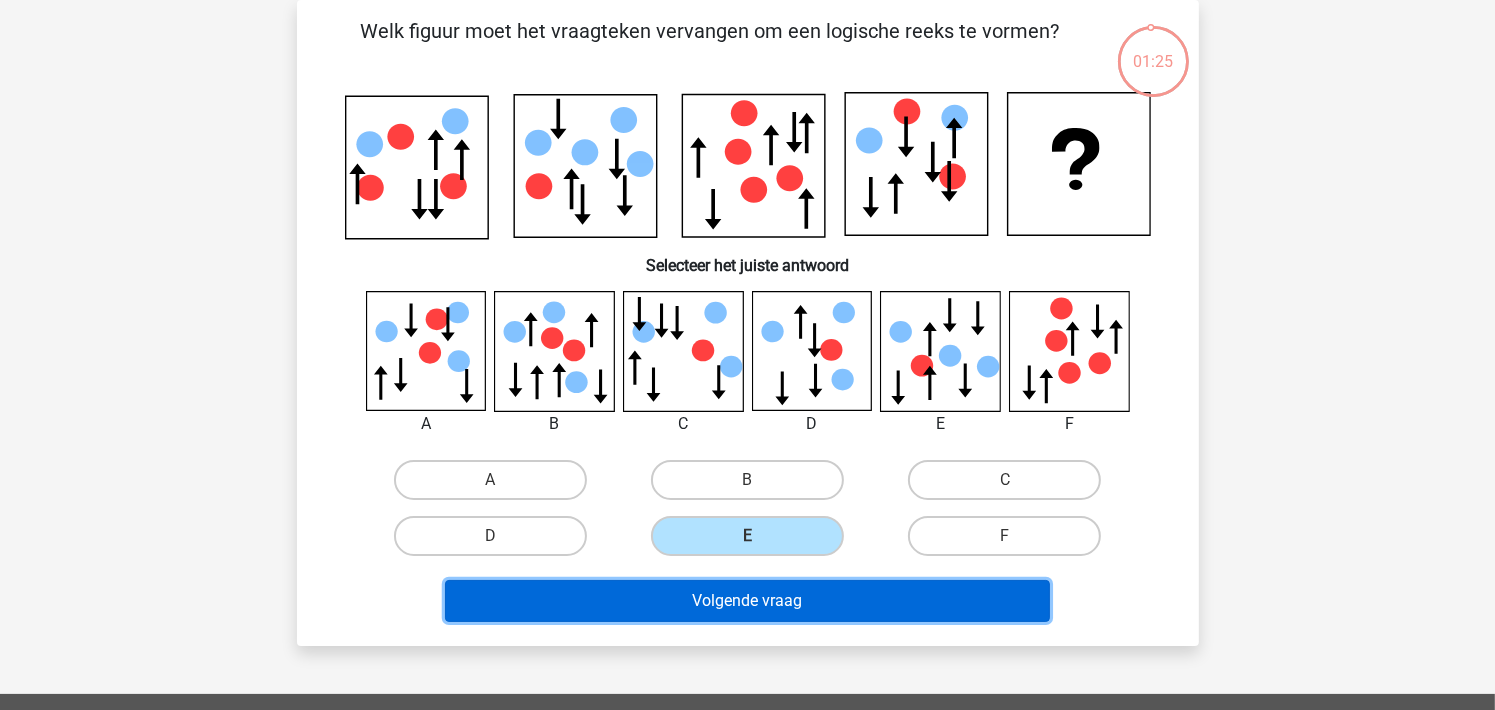 click on "Volgende vraag" at bounding box center [747, 601] 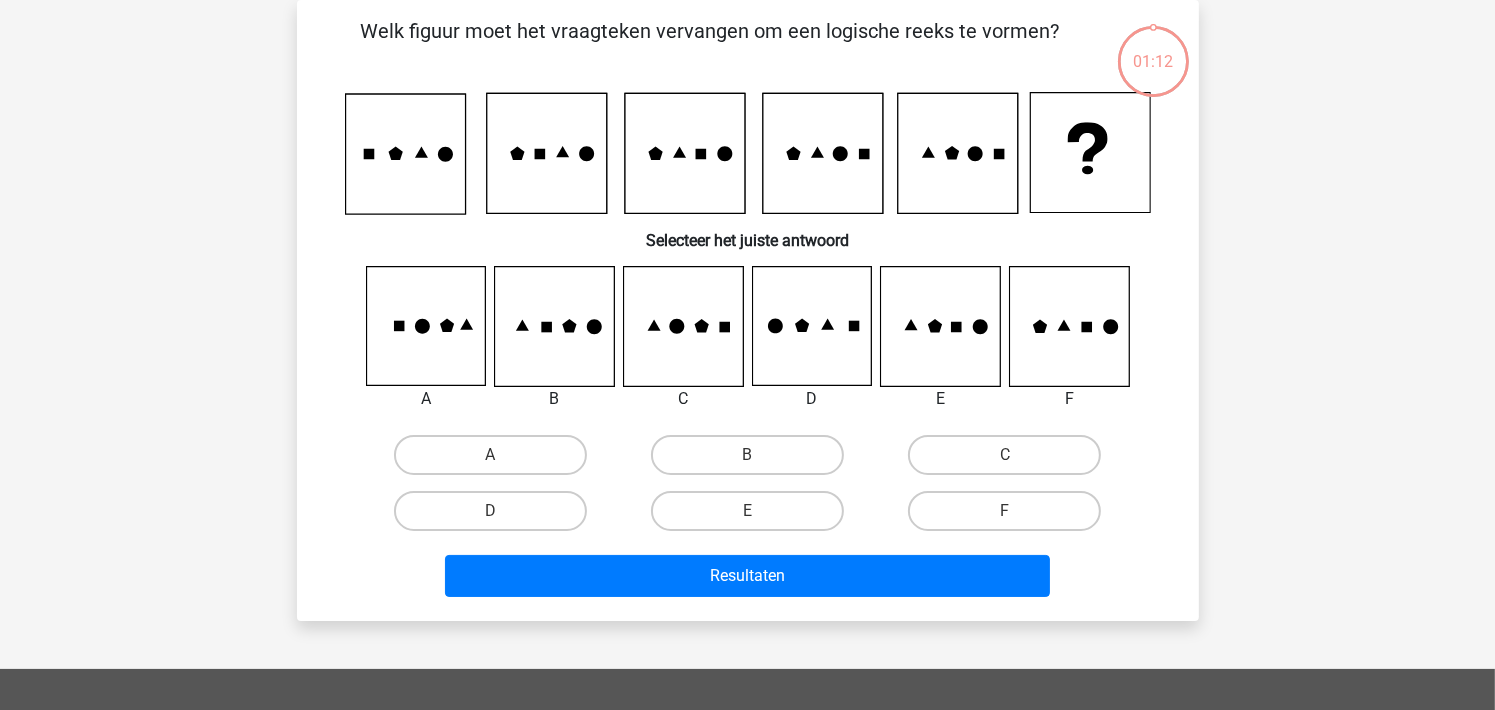 click on "B" at bounding box center [747, 455] 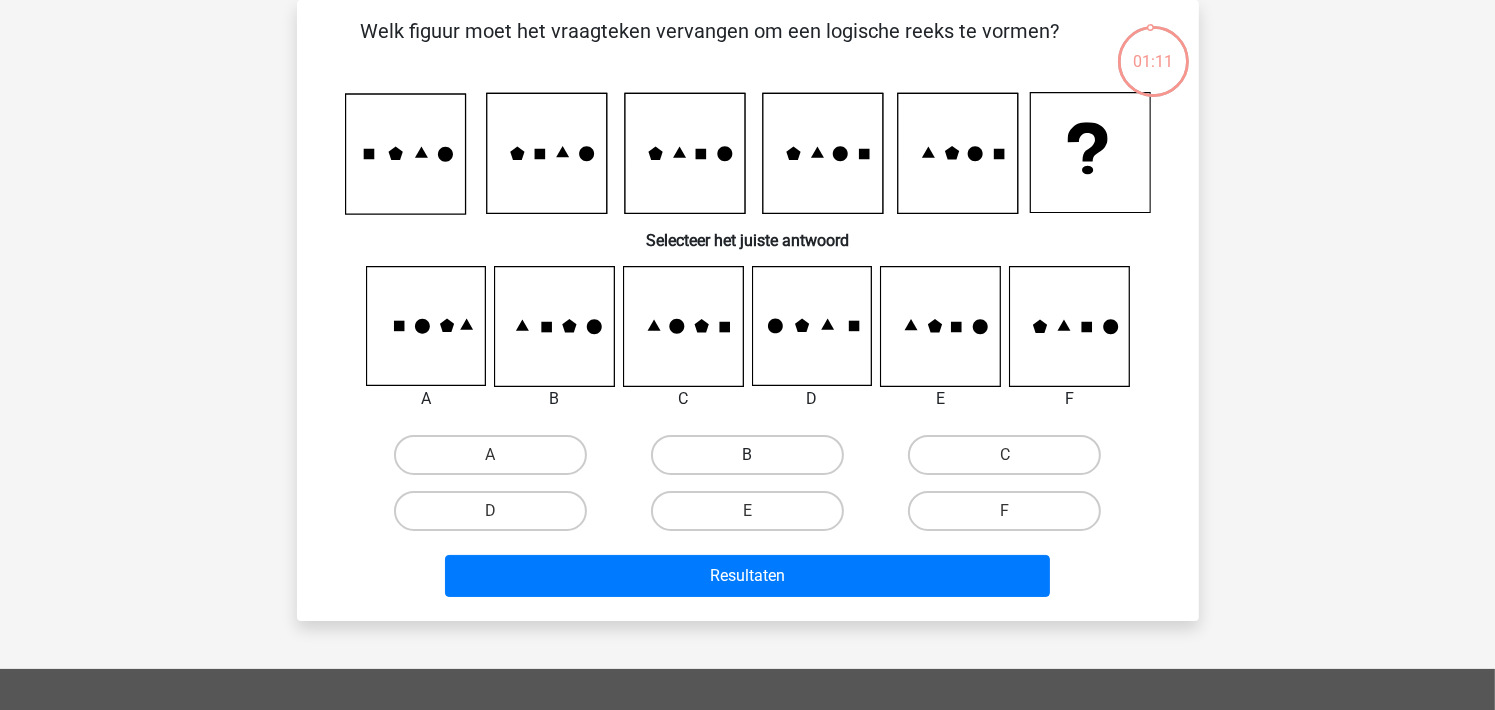 click on "B" at bounding box center (747, 455) 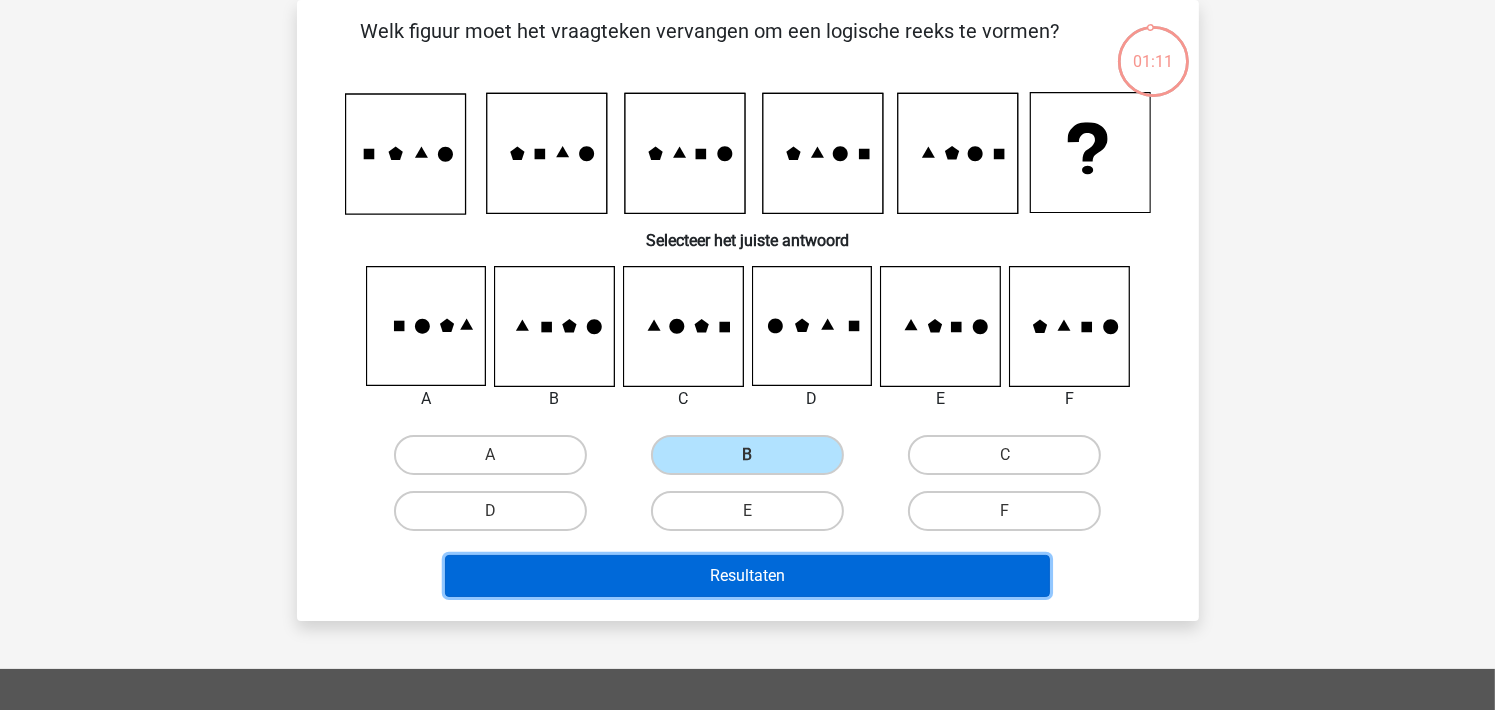 click on "Resultaten" at bounding box center (747, 576) 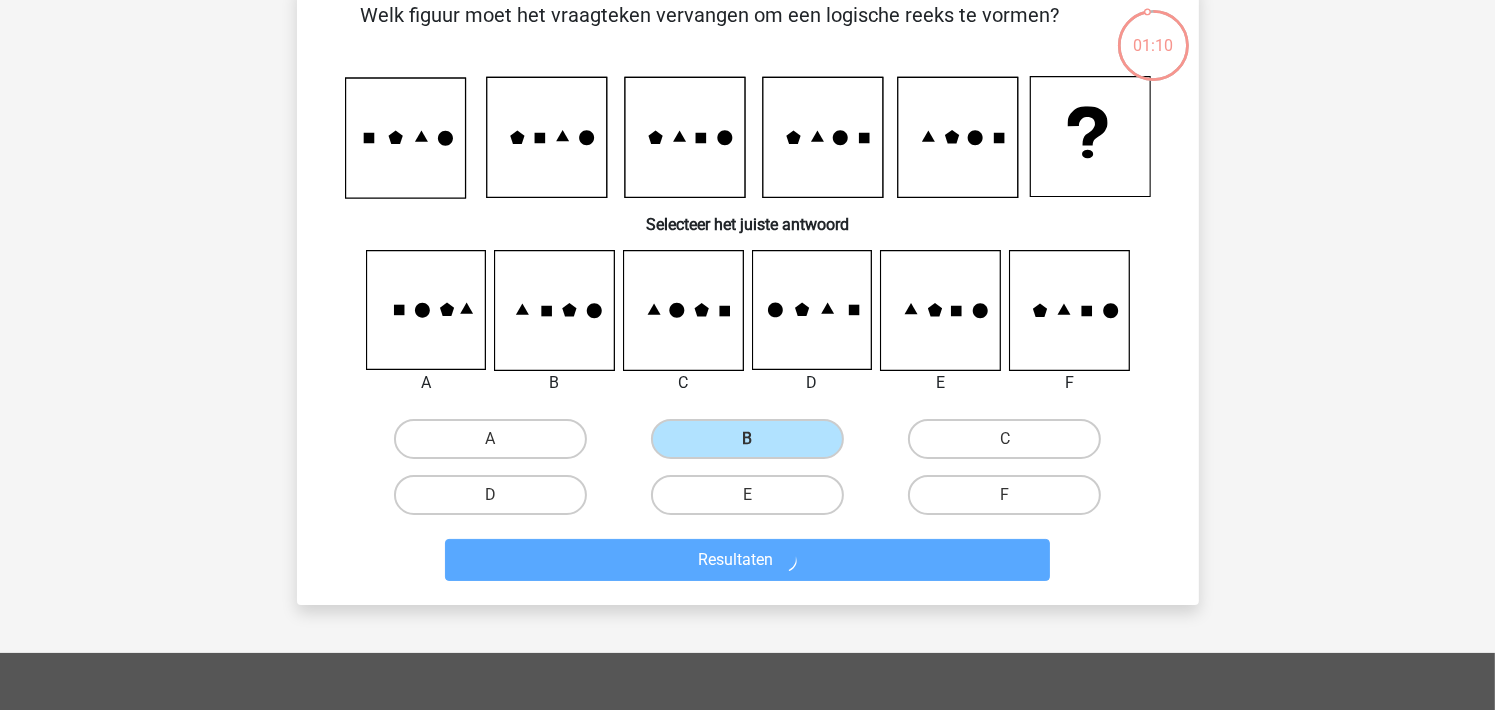 scroll, scrollTop: 159, scrollLeft: 0, axis: vertical 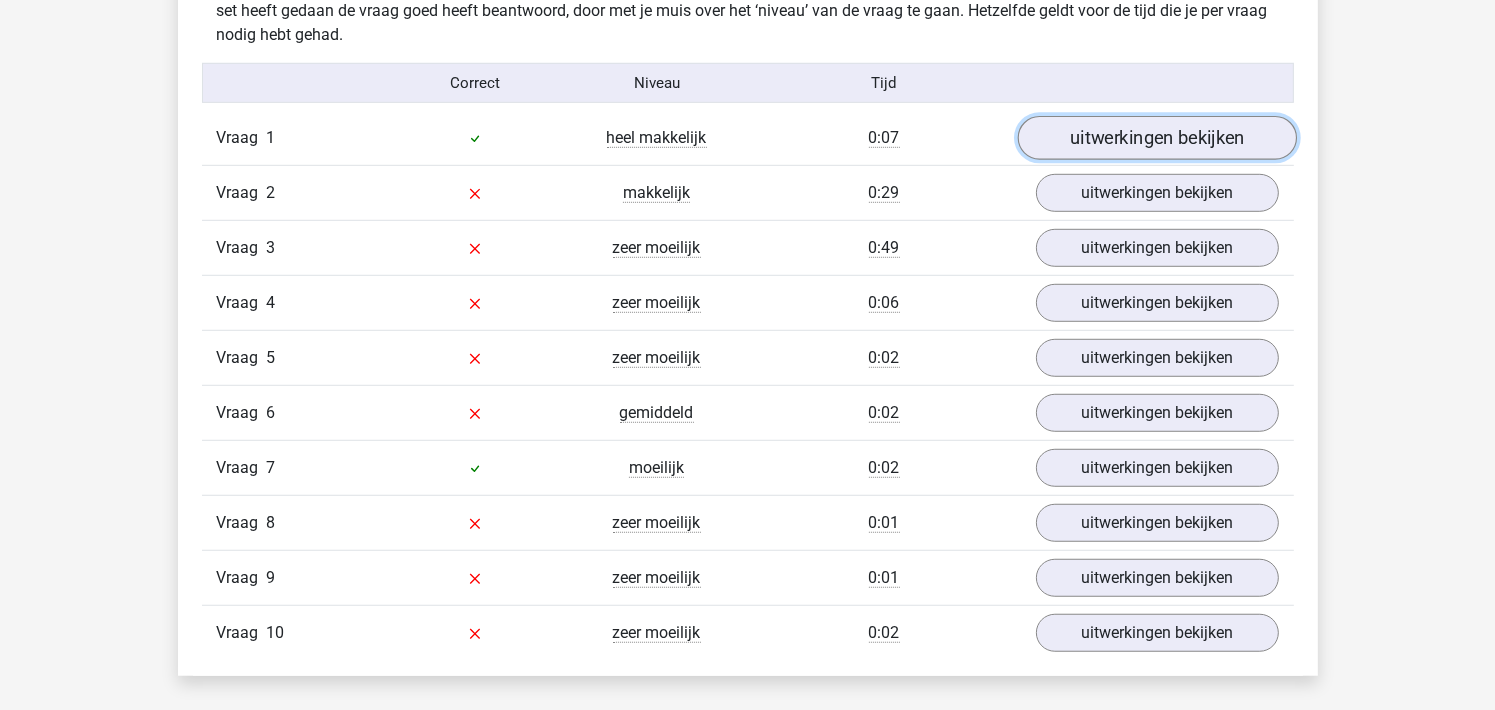 click on "uitwerkingen bekijken" at bounding box center [1156, 139] 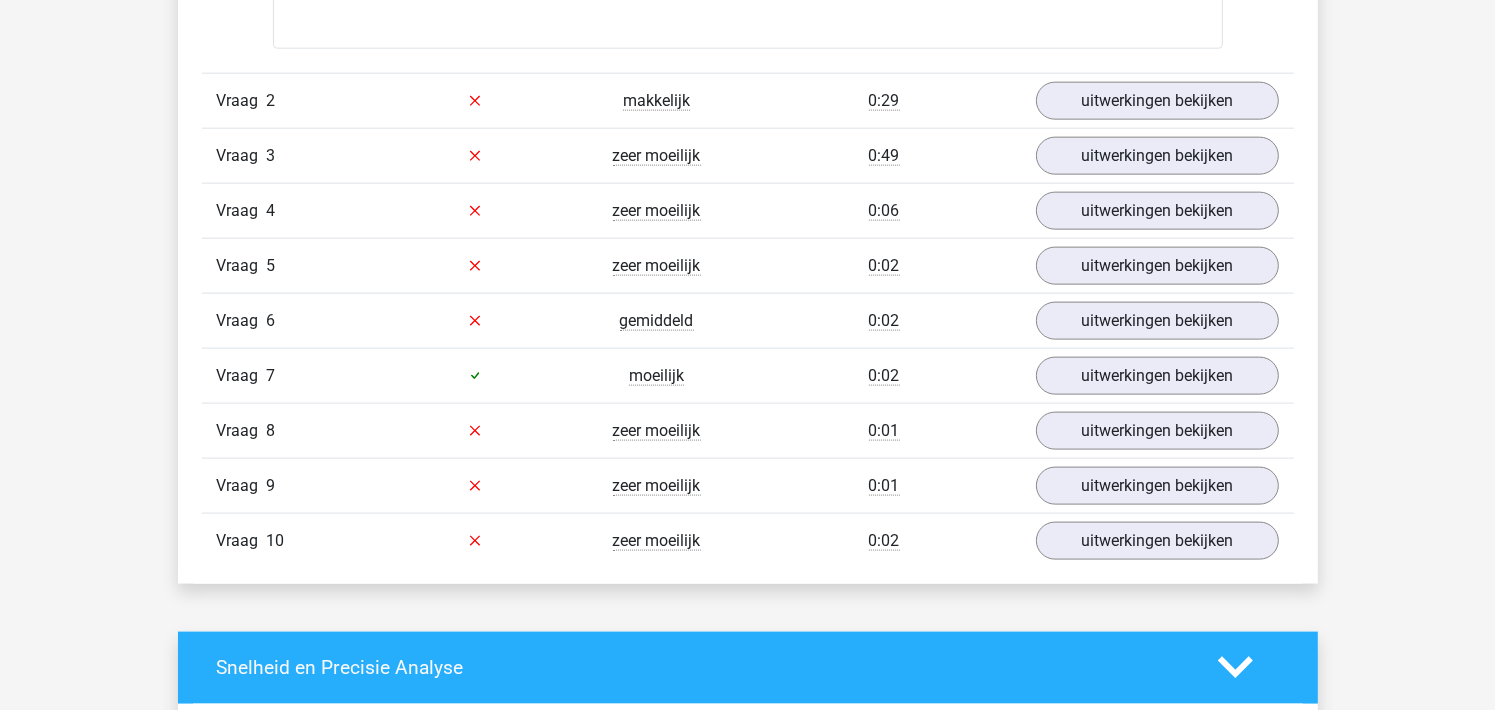 scroll, scrollTop: 2533, scrollLeft: 0, axis: vertical 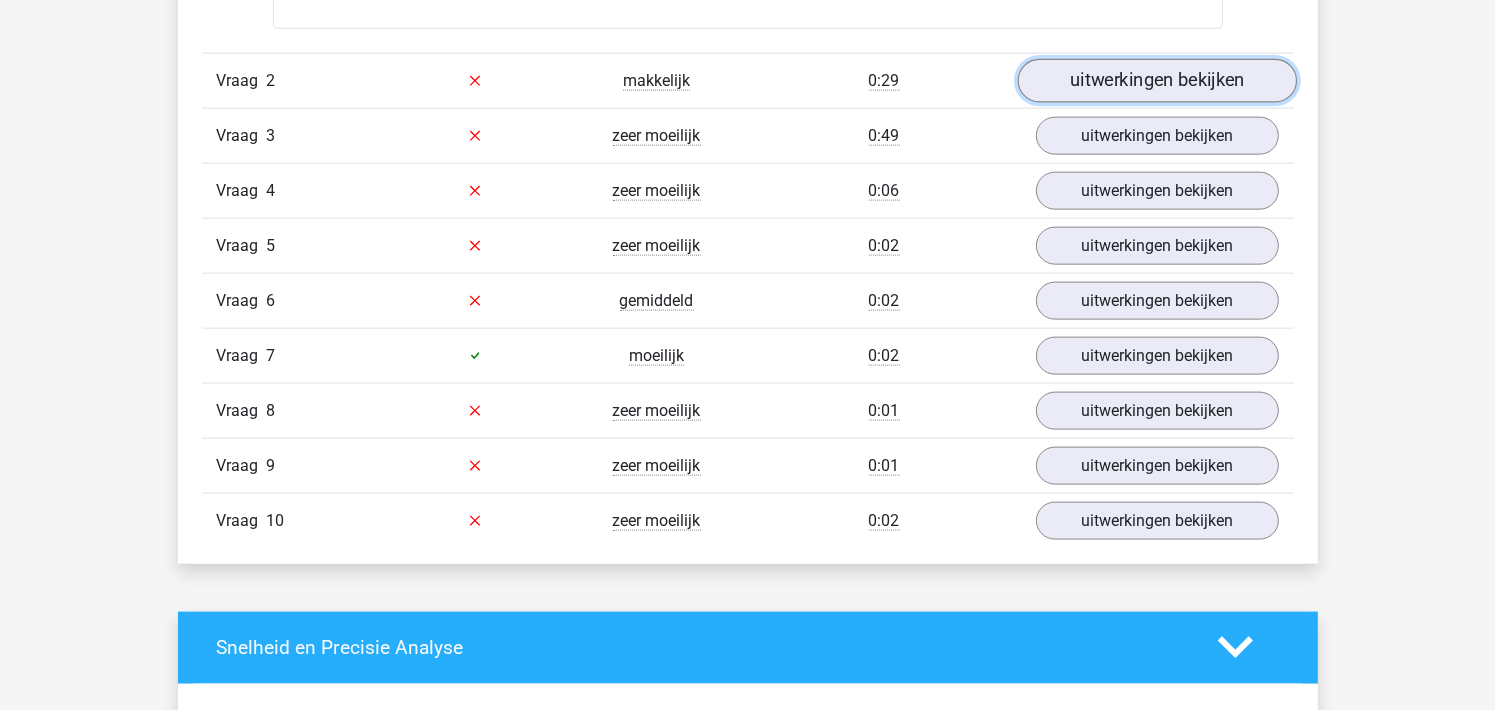 click on "uitwerkingen bekijken" at bounding box center (1156, 81) 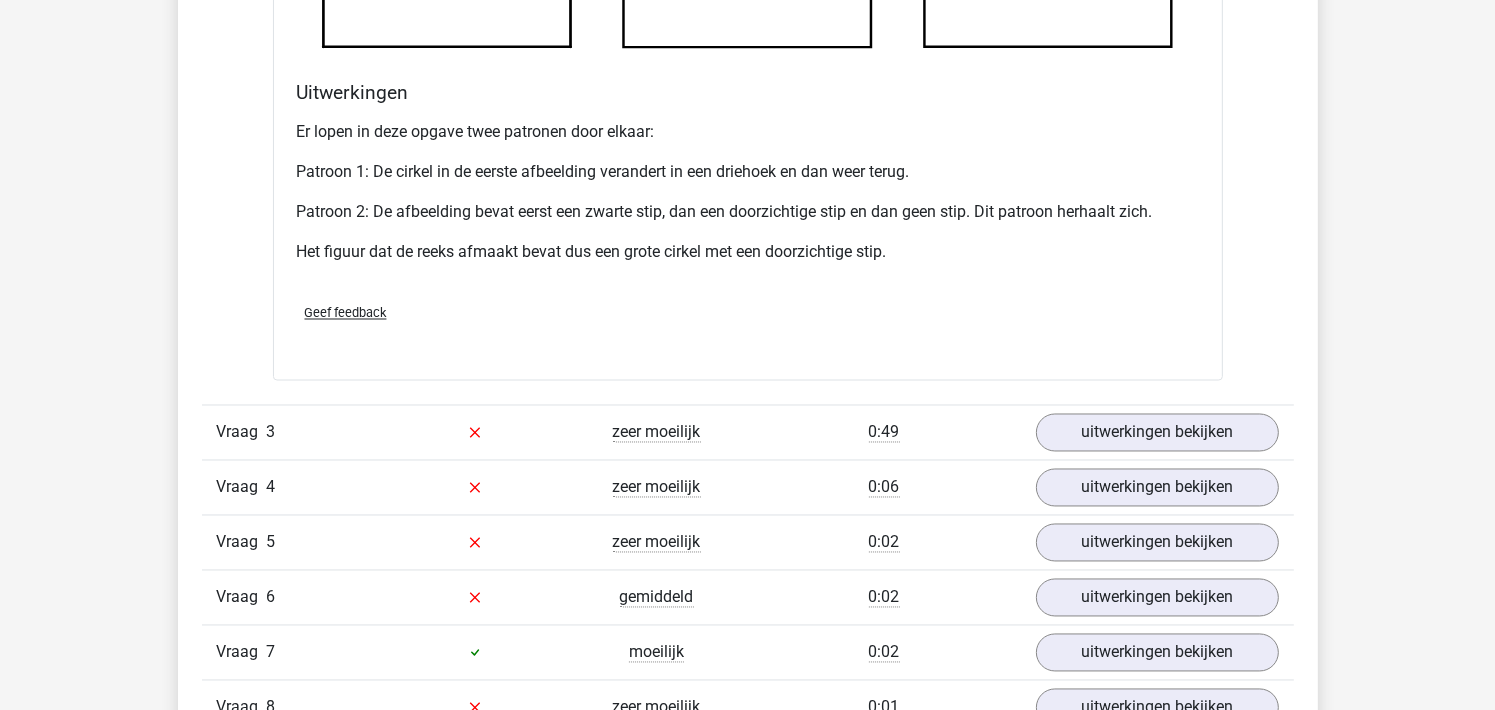 scroll, scrollTop: 3466, scrollLeft: 0, axis: vertical 